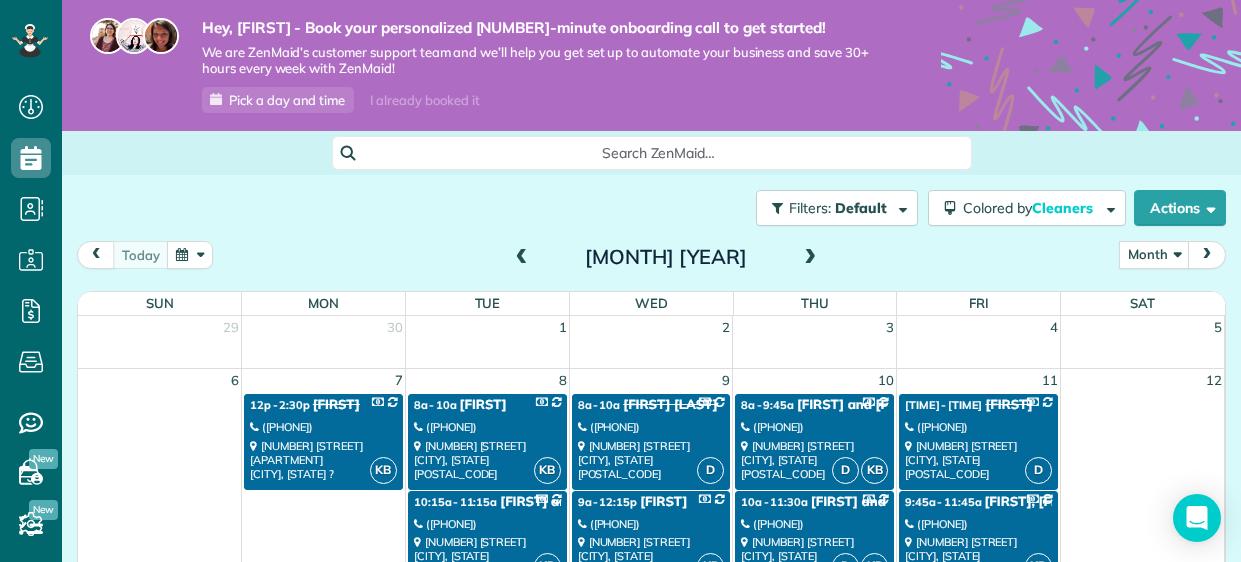 scroll, scrollTop: 0, scrollLeft: 0, axis: both 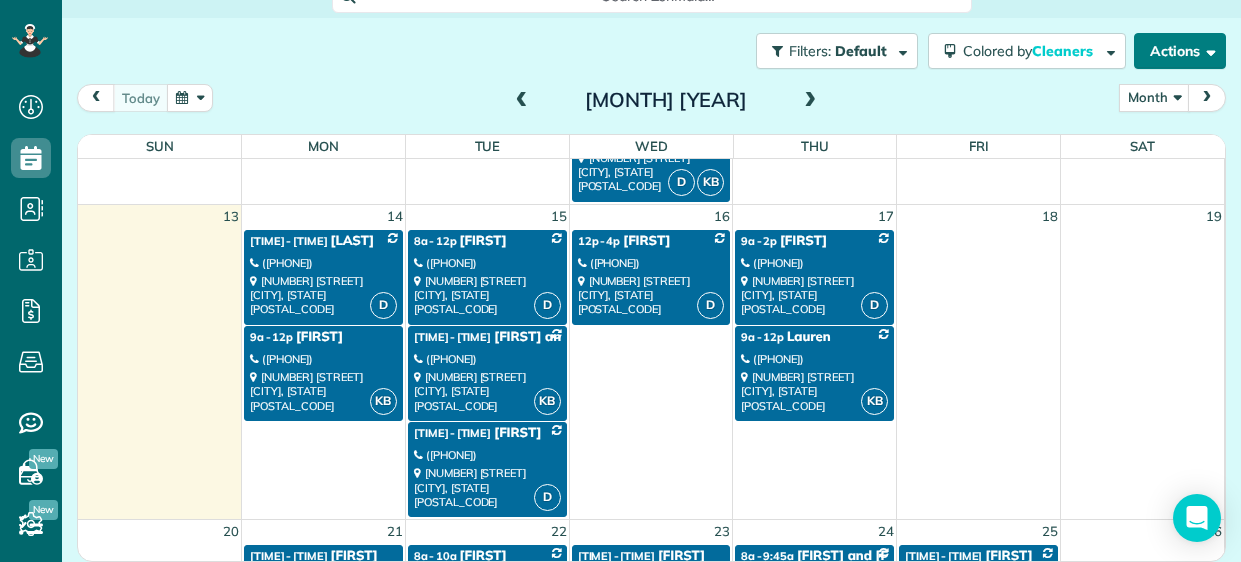 click on "Actions" at bounding box center (1180, 51) 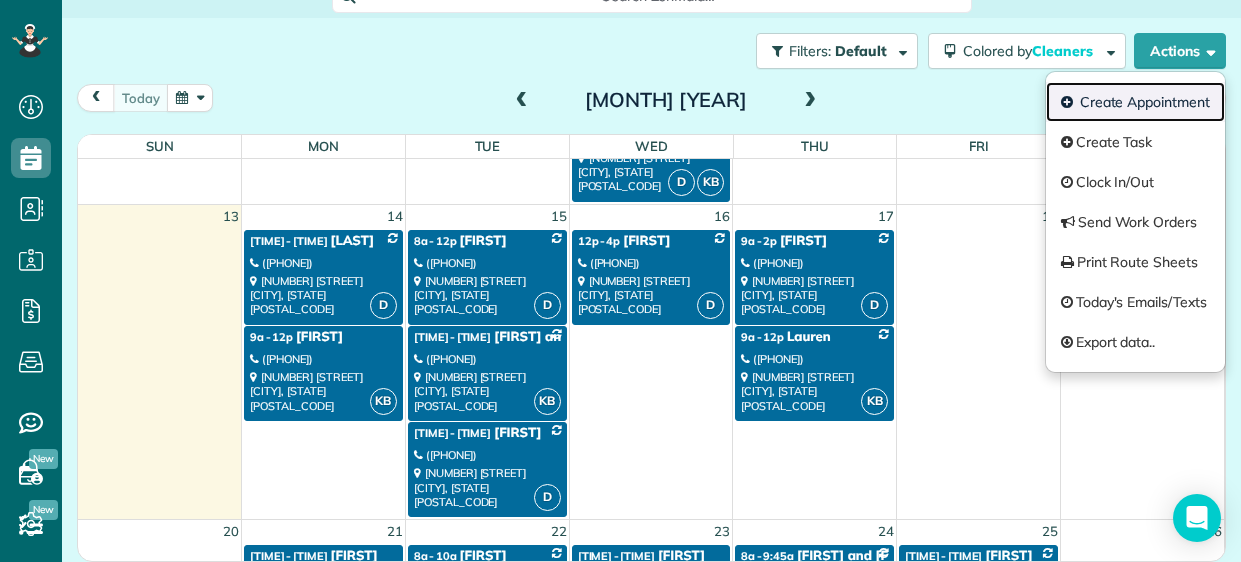 click on "Create Appointment" at bounding box center (1135, 102) 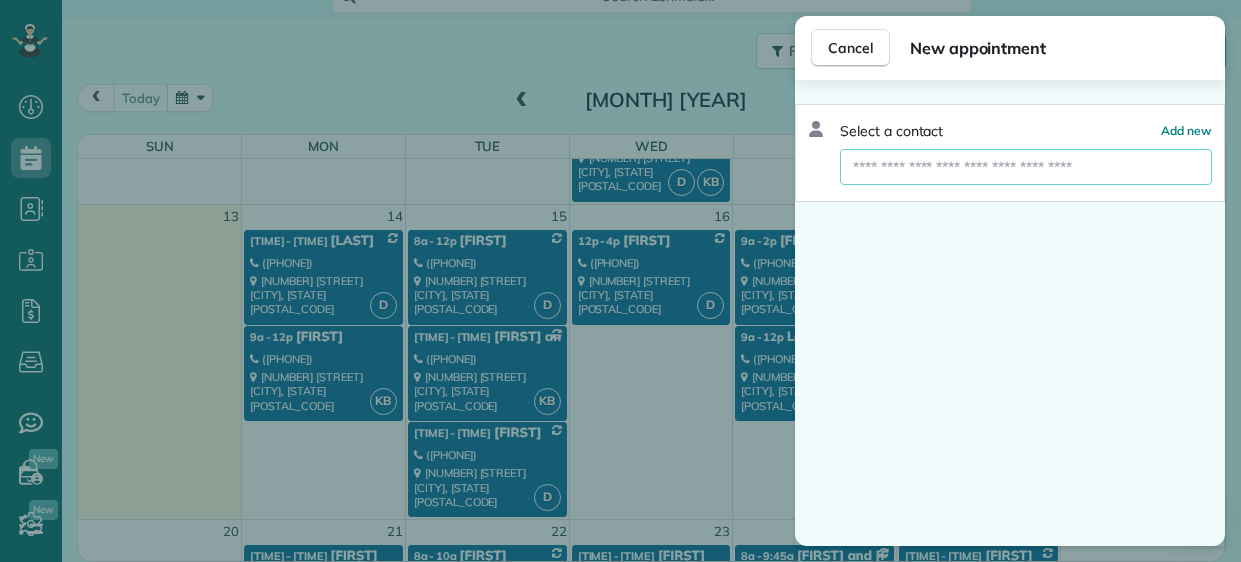 click at bounding box center (1026, 167) 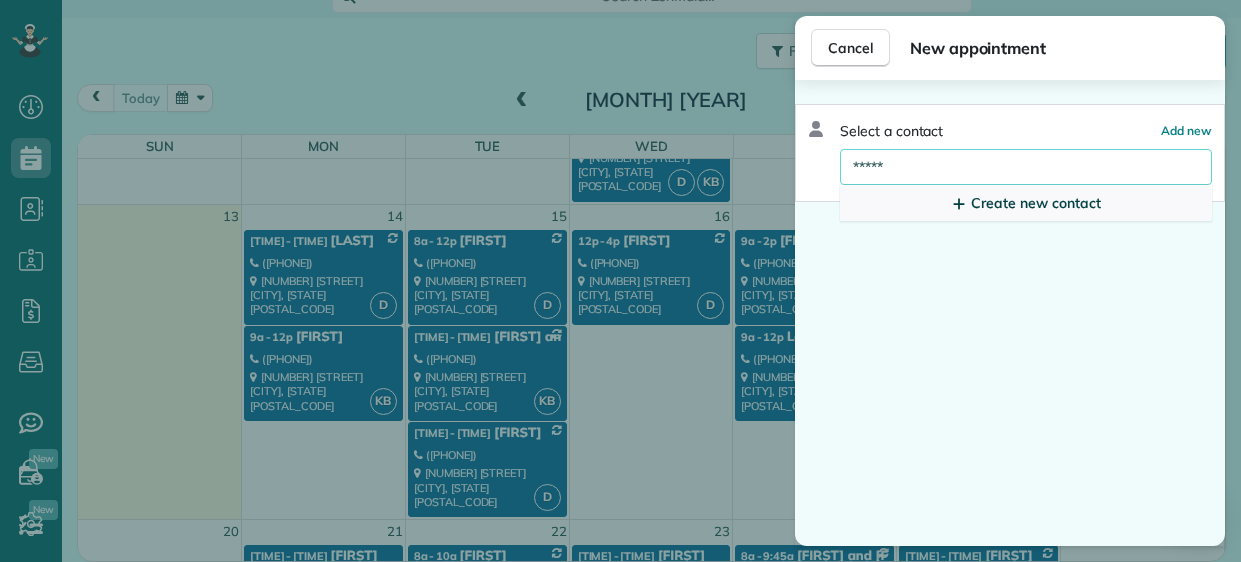 type on "*****" 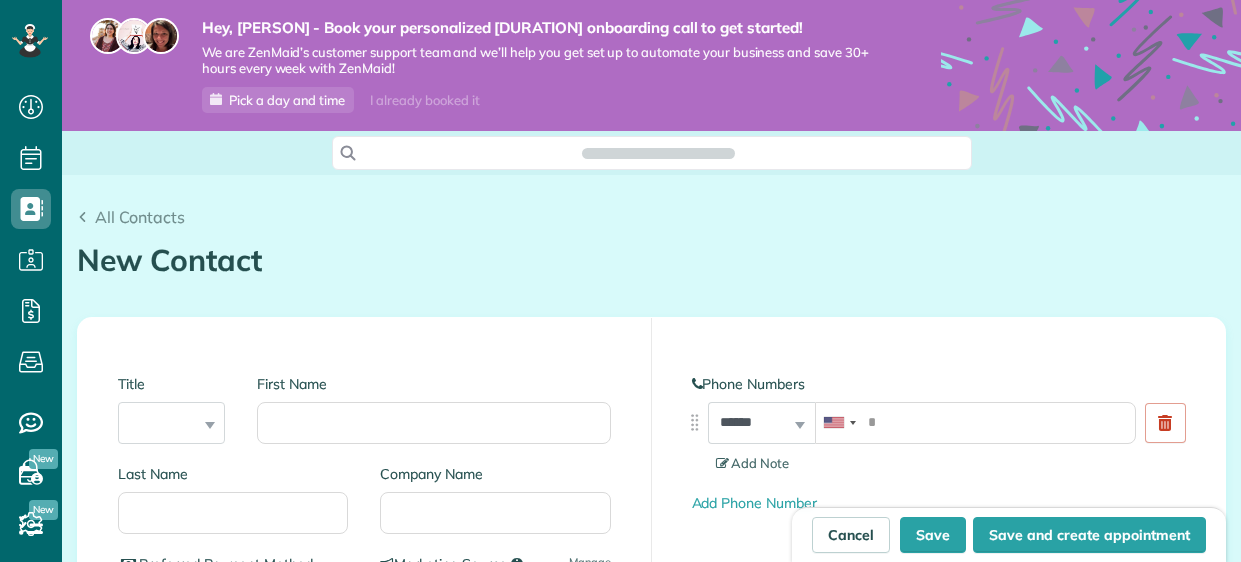 scroll, scrollTop: 0, scrollLeft: 0, axis: both 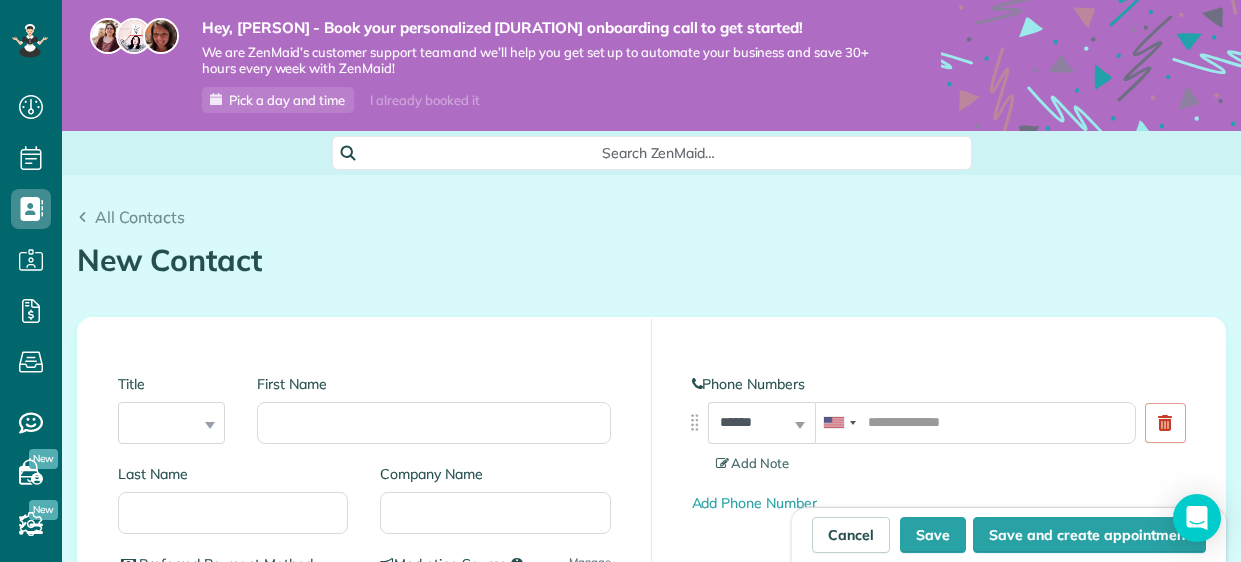 click on "Search ZenMaid…" at bounding box center (651, 153) 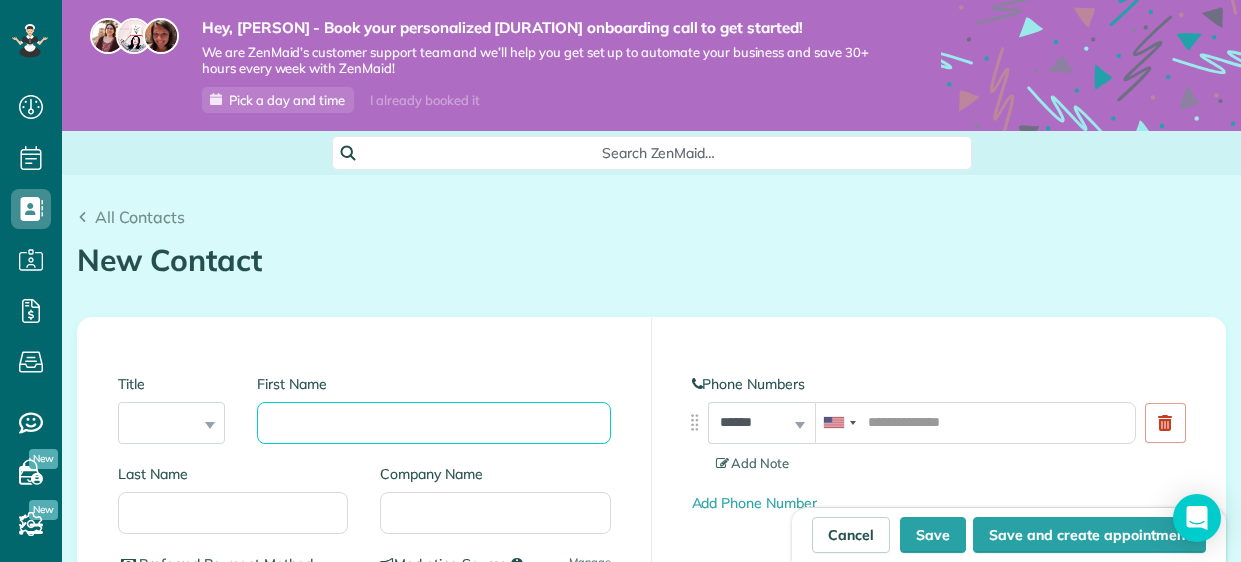 click on "First Name" at bounding box center (433, 423) 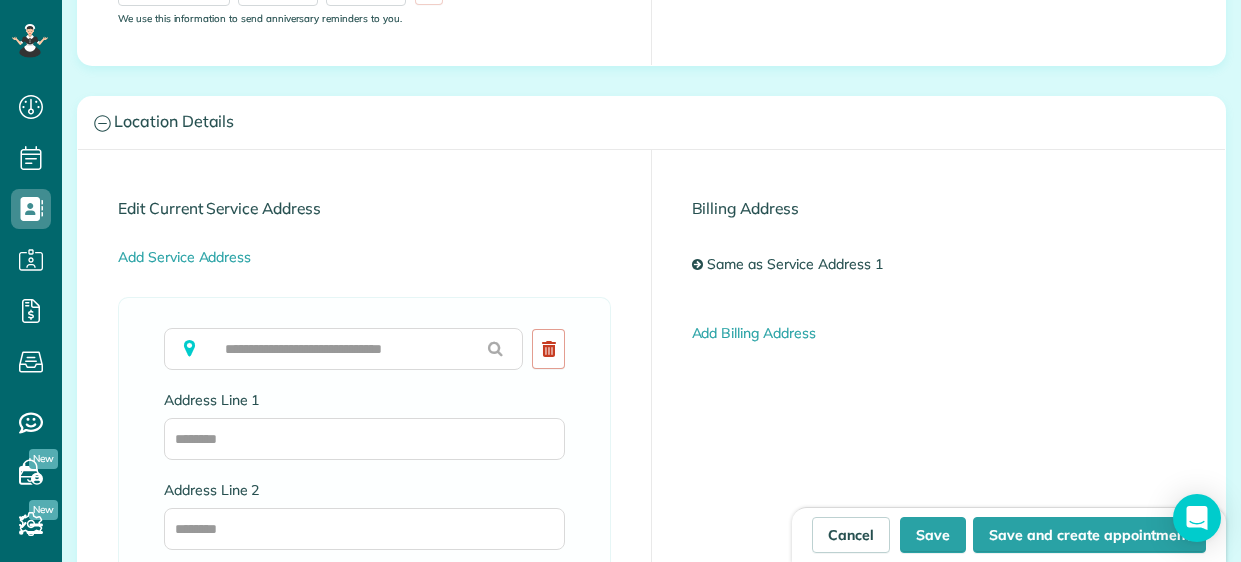 scroll, scrollTop: 965, scrollLeft: 0, axis: vertical 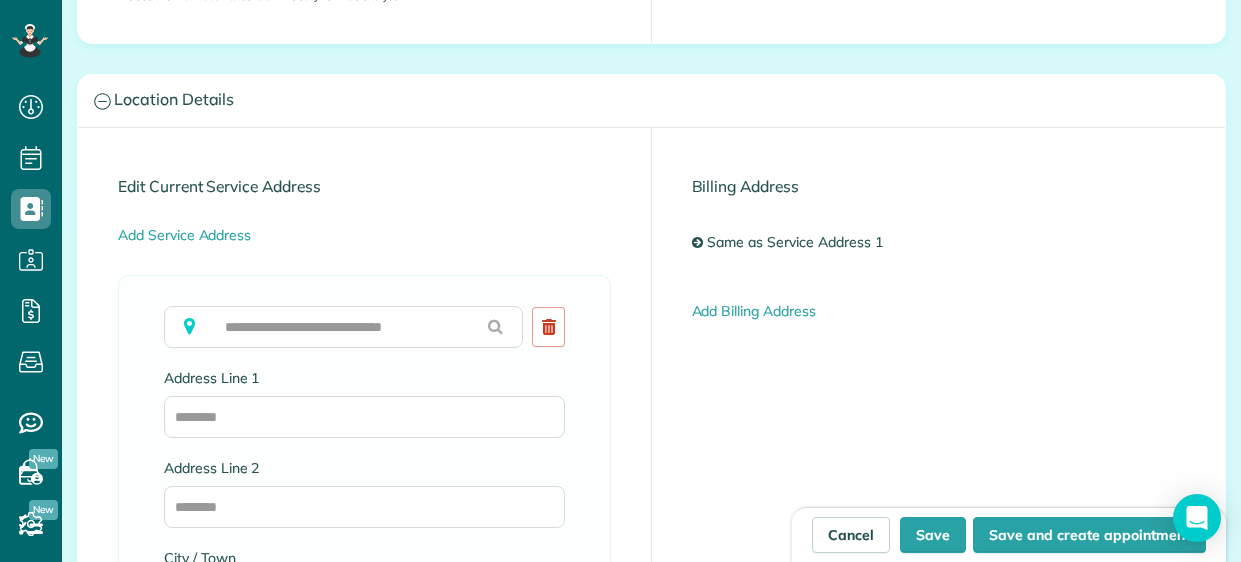 type on "*****" 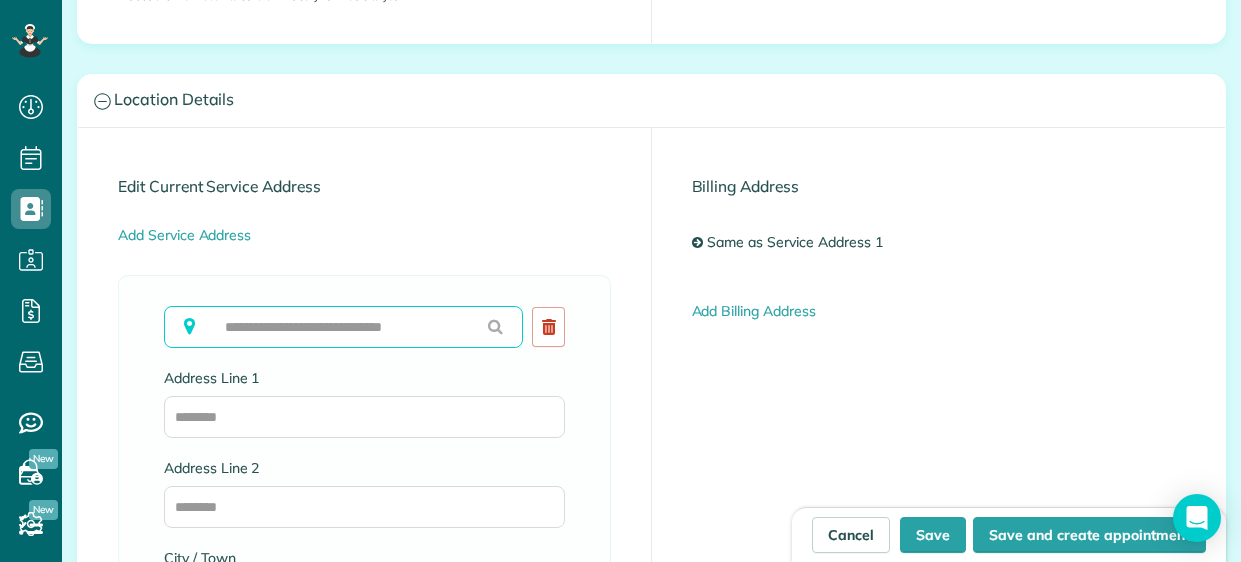 click at bounding box center (343, 327) 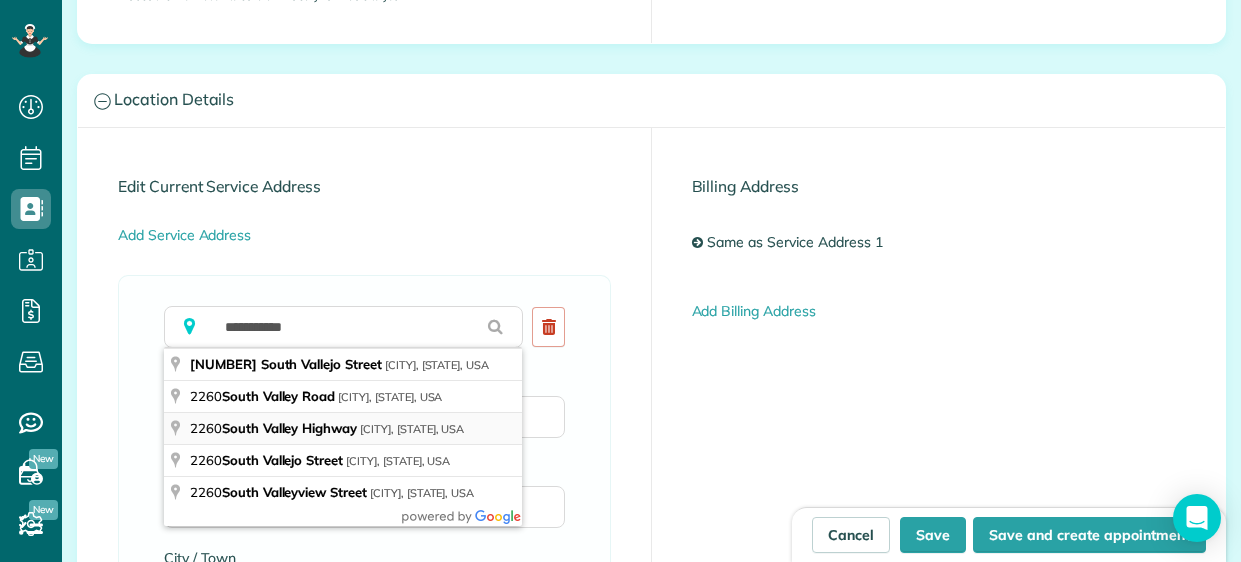 type on "**********" 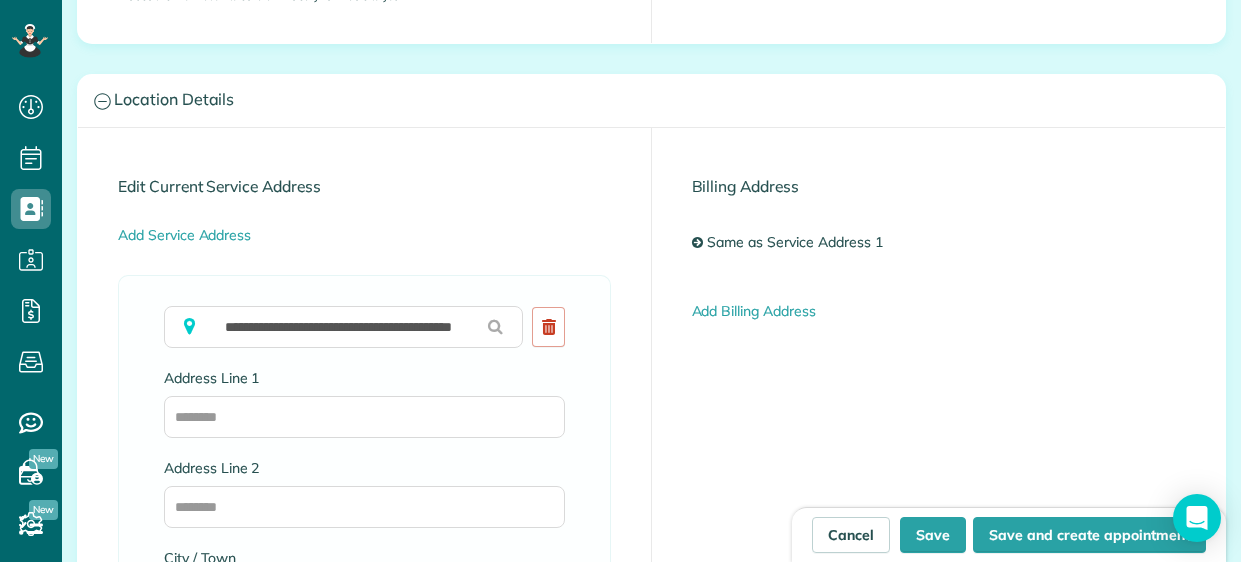 type on "**********" 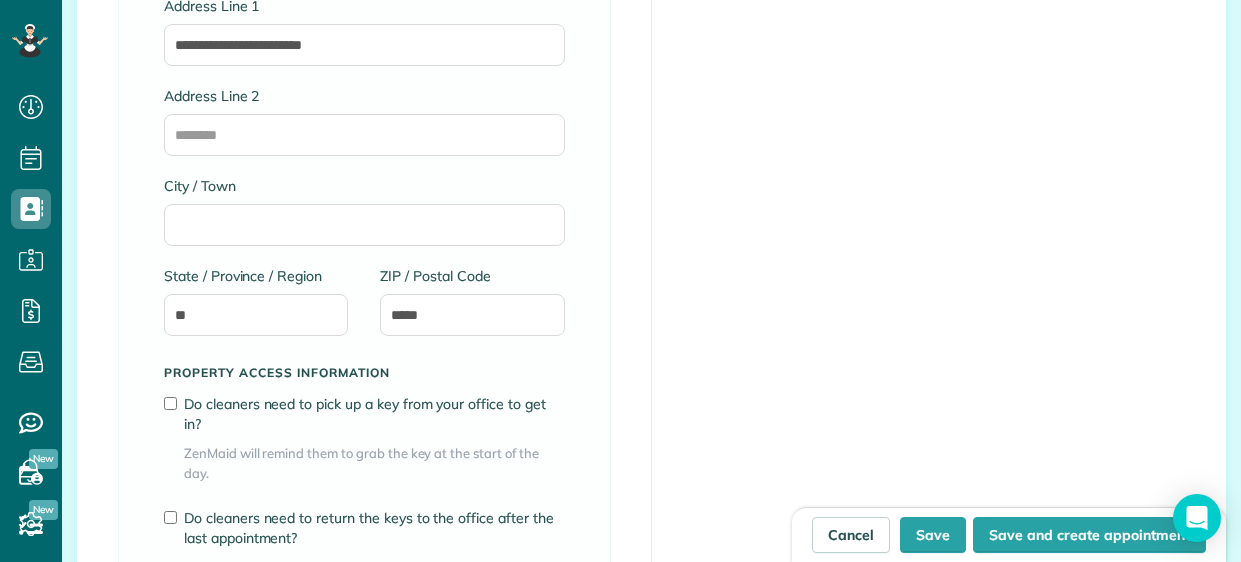 scroll, scrollTop: 1352, scrollLeft: 0, axis: vertical 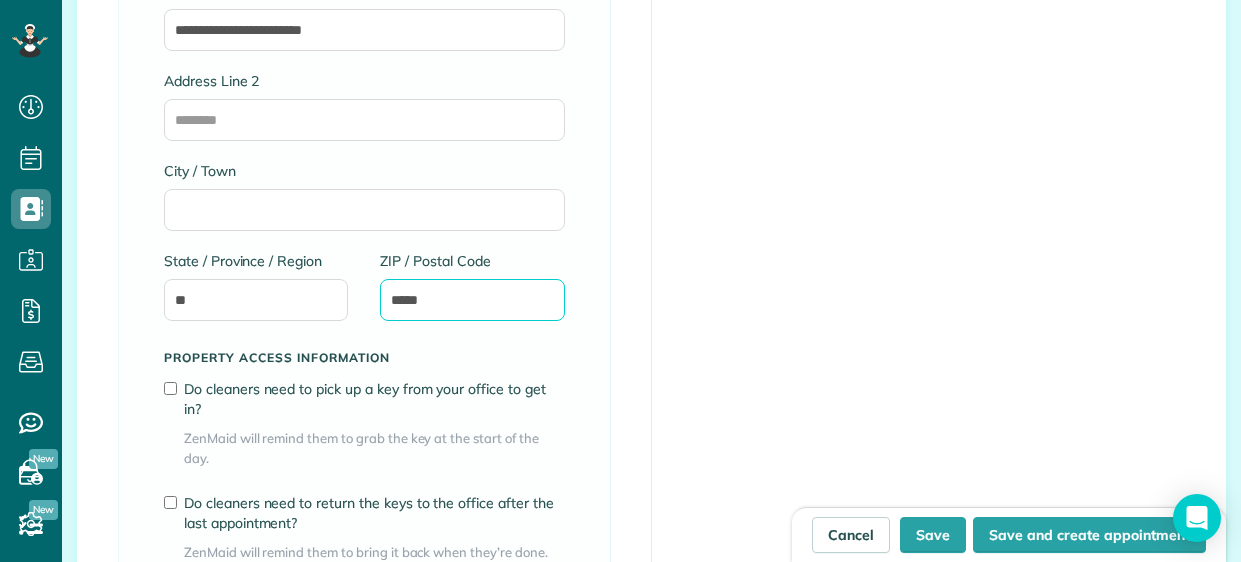 click on "*****" at bounding box center (472, 300) 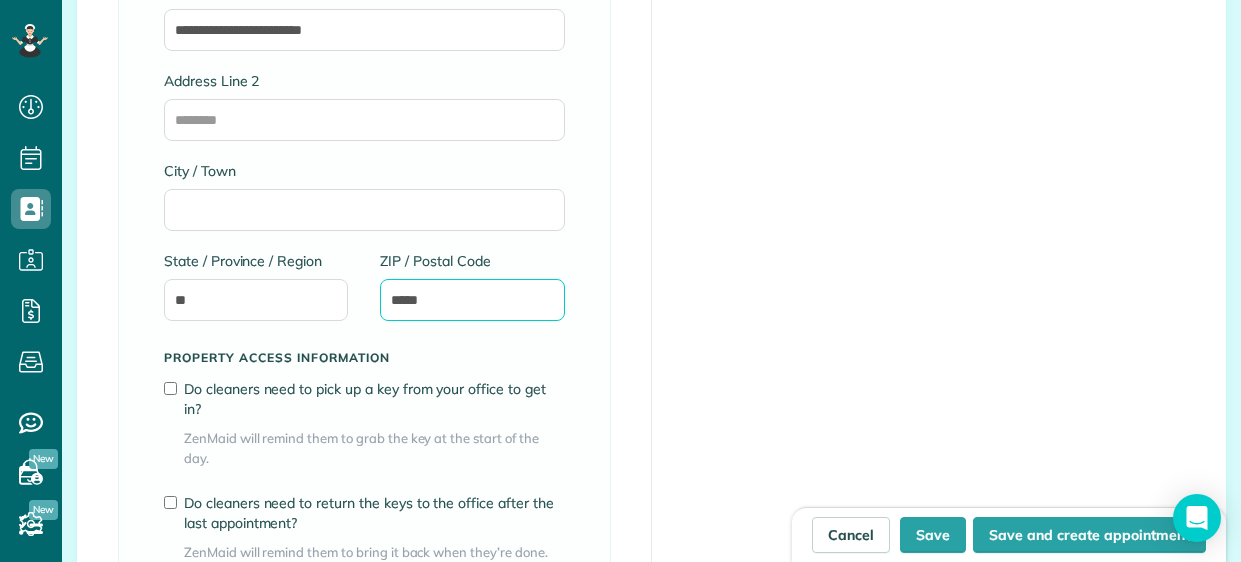 type on "*****" 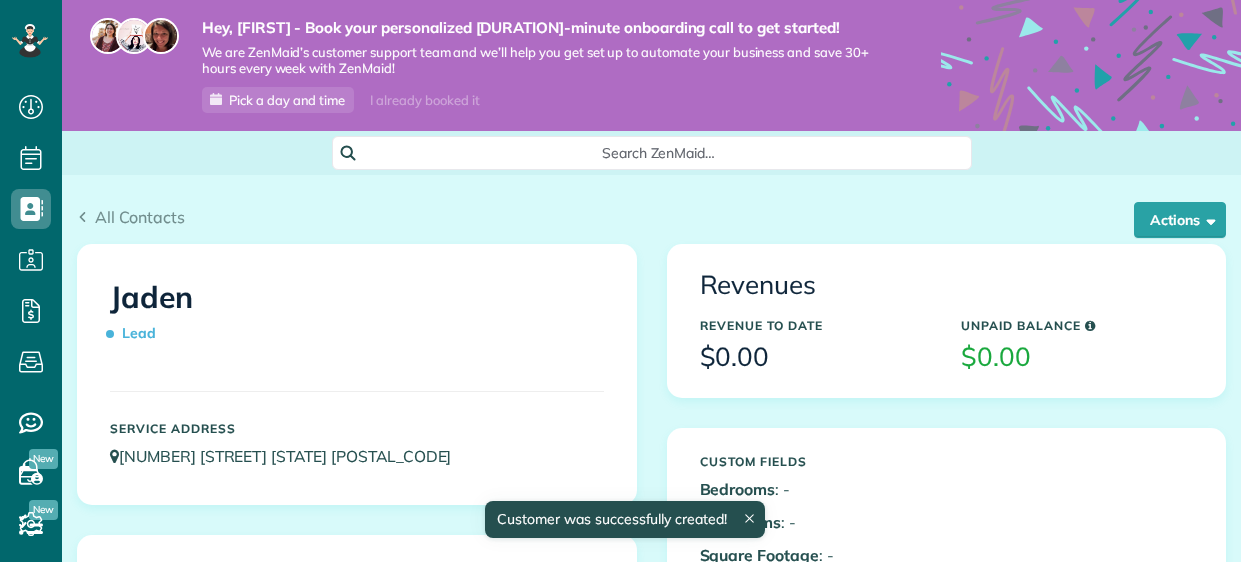 scroll, scrollTop: 0, scrollLeft: 0, axis: both 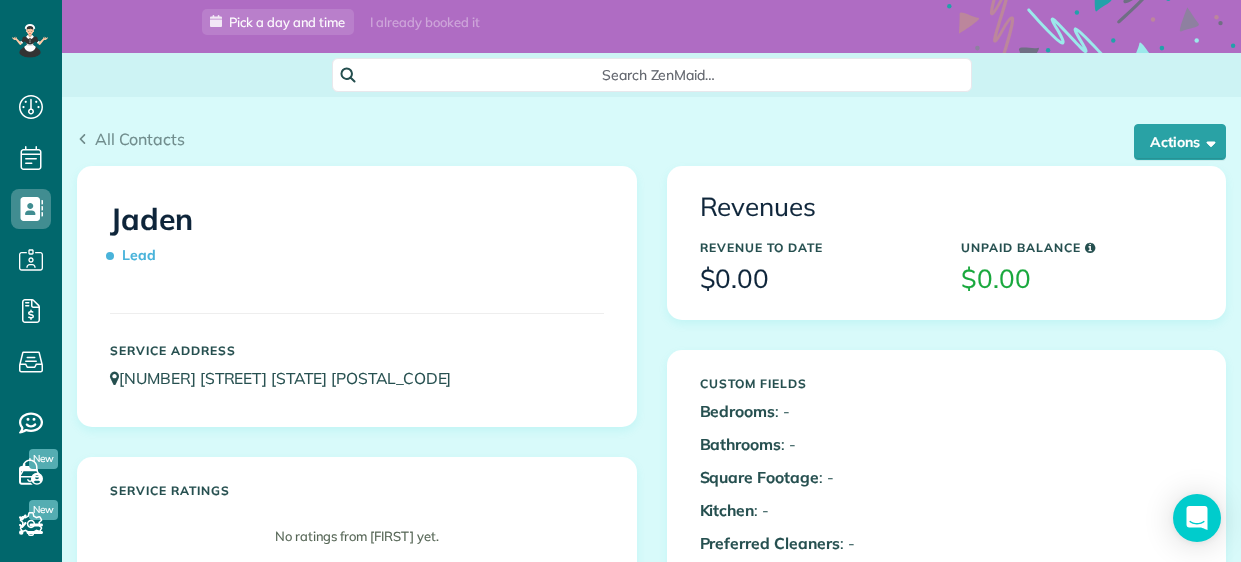 click on "Service Address" at bounding box center (357, 350) 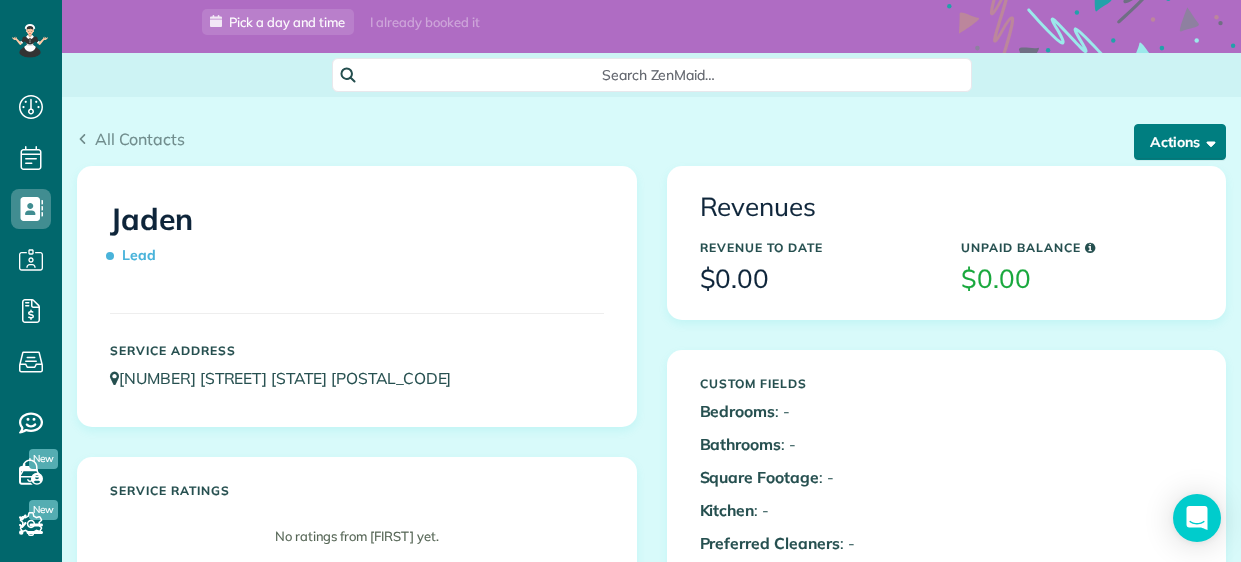 click on "Actions" at bounding box center [1180, 142] 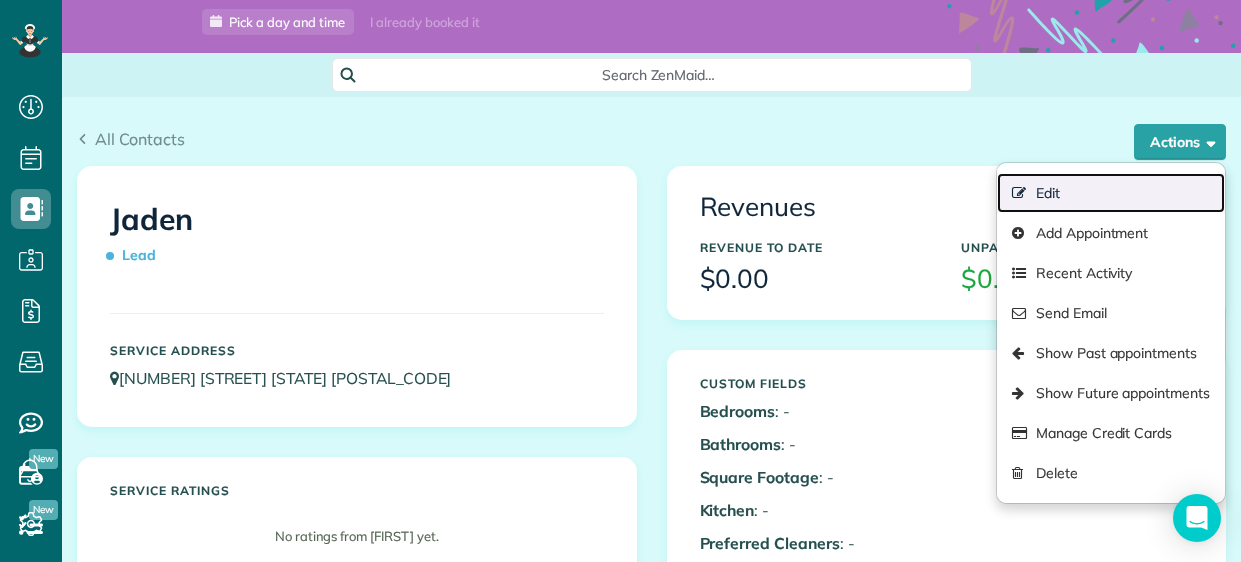 click on "Edit" at bounding box center (1111, 193) 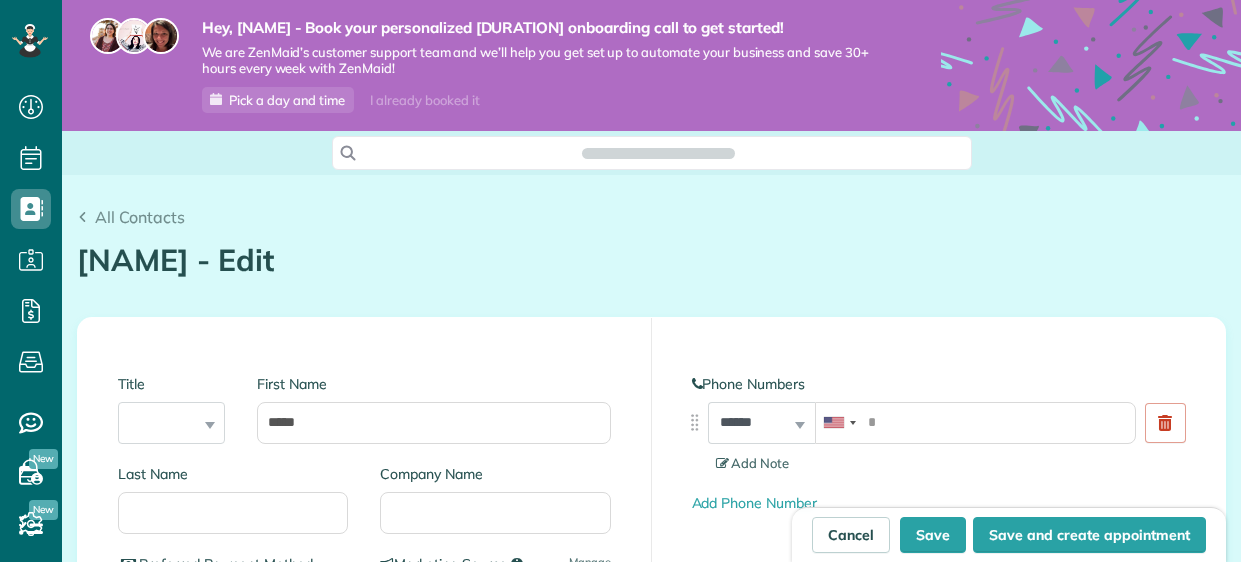 scroll, scrollTop: 0, scrollLeft: 0, axis: both 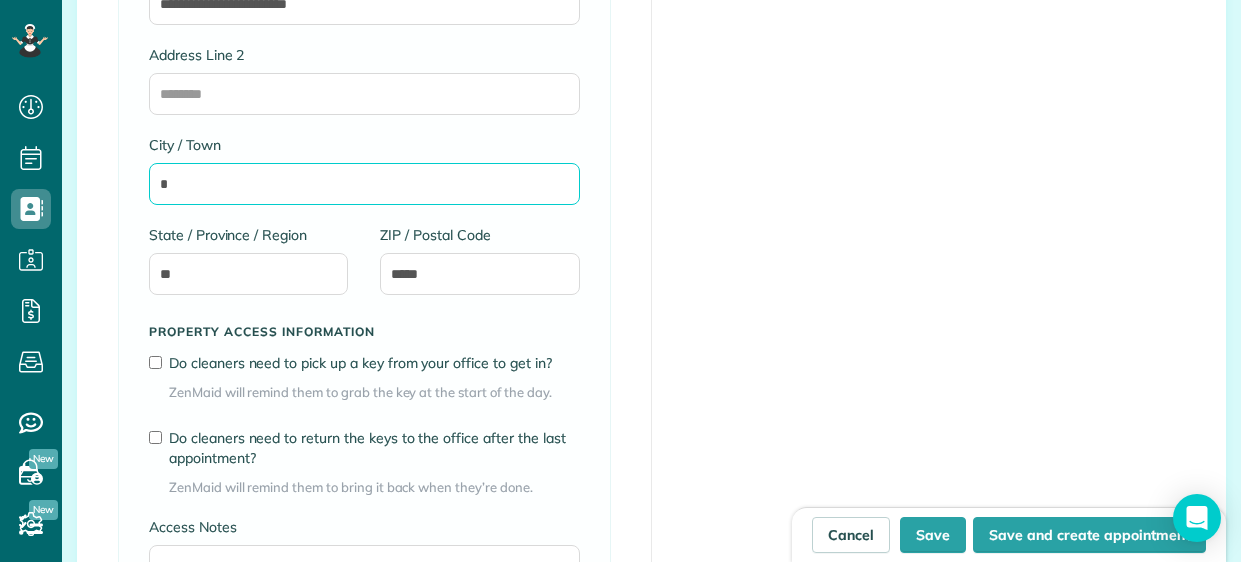 click on "*" at bounding box center [364, 184] 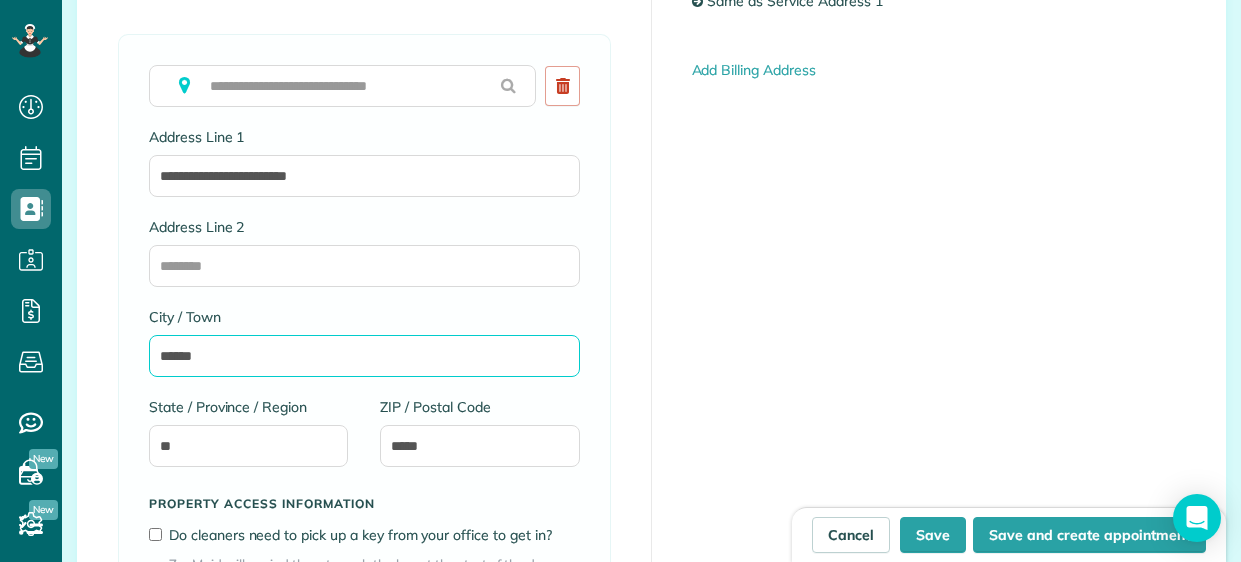 scroll, scrollTop: 1205, scrollLeft: 0, axis: vertical 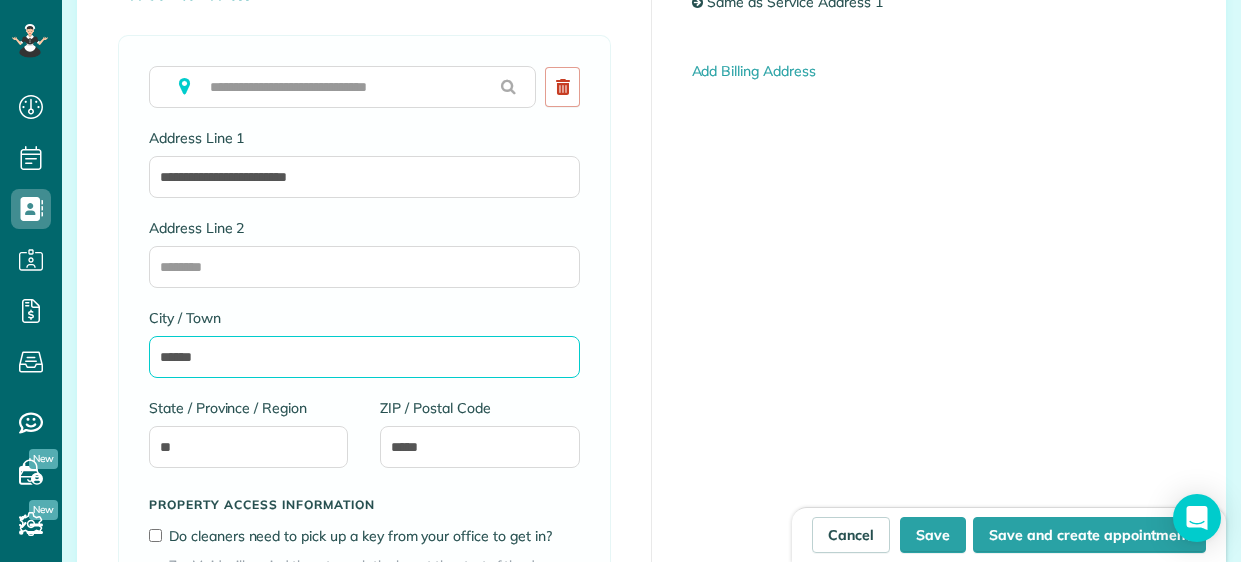 type on "******" 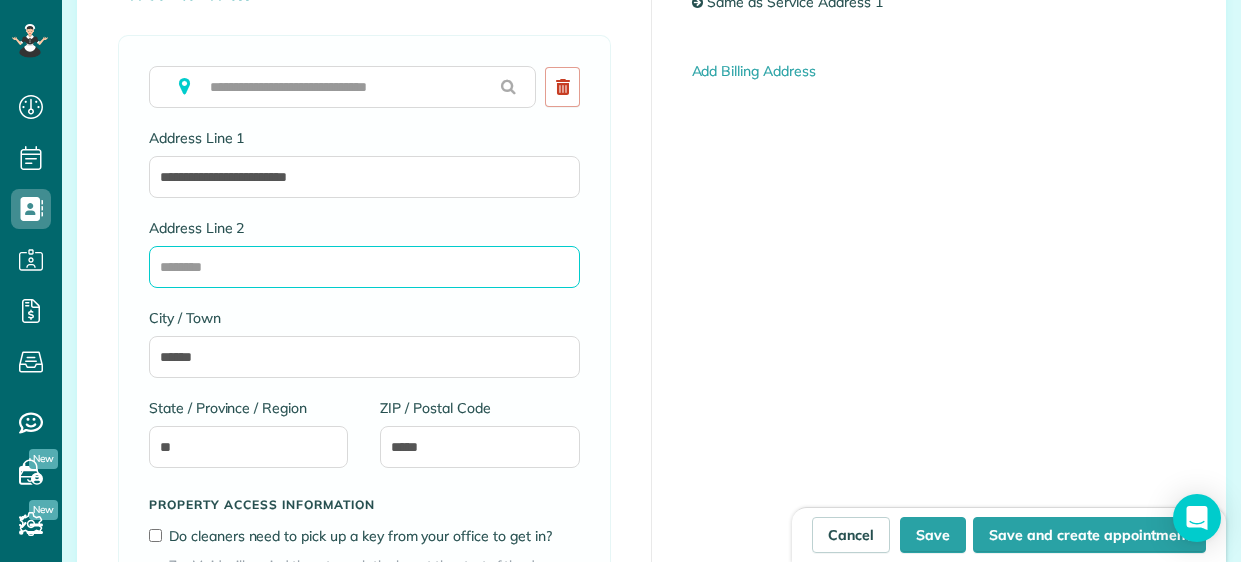 click on "Address Line 2" at bounding box center [364, 267] 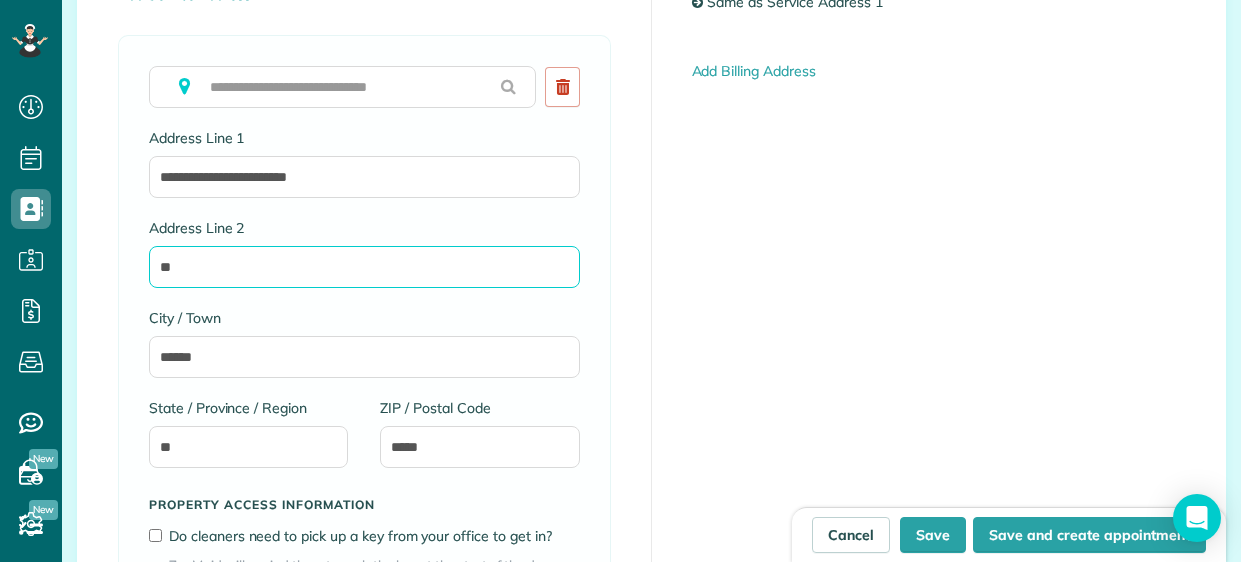 type on "***" 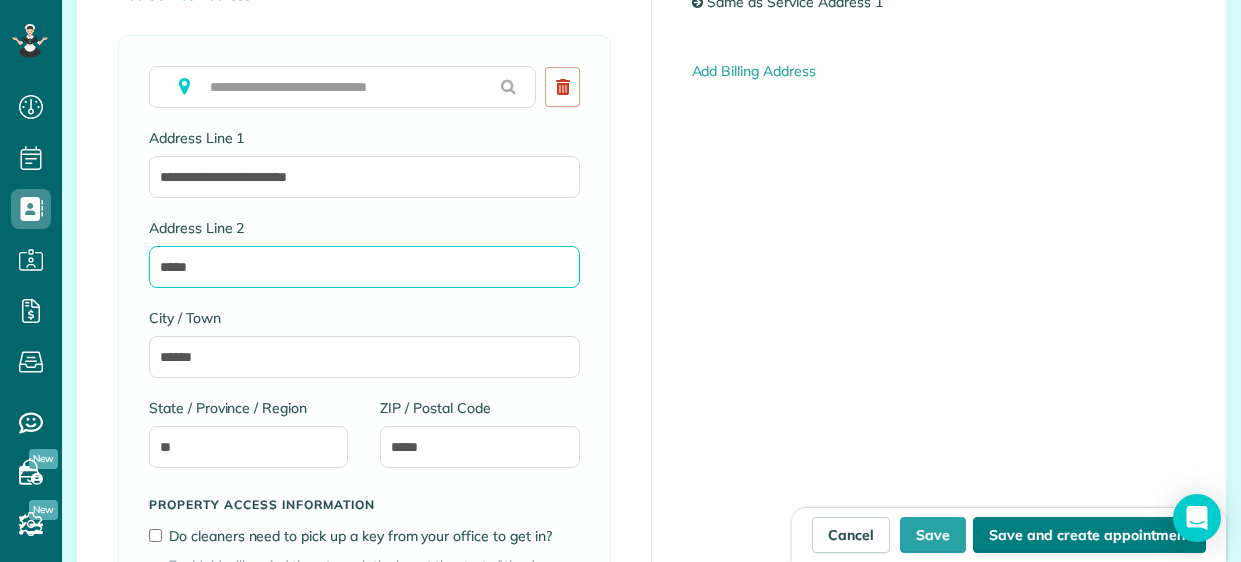 type on "*****" 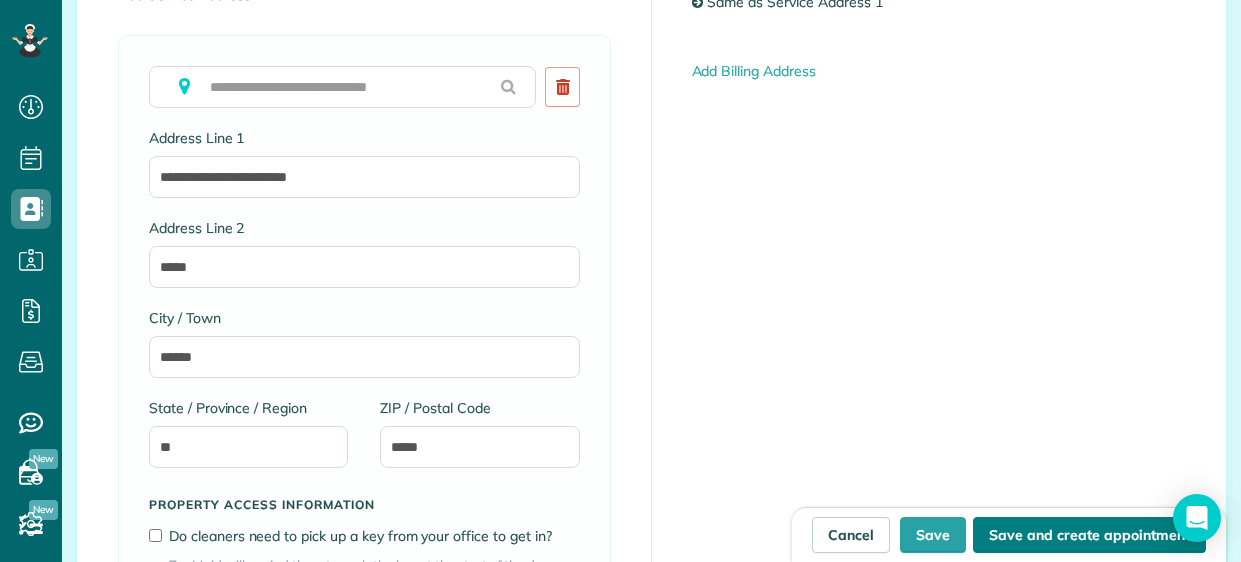 click on "Save and create appointment" at bounding box center [1089, 535] 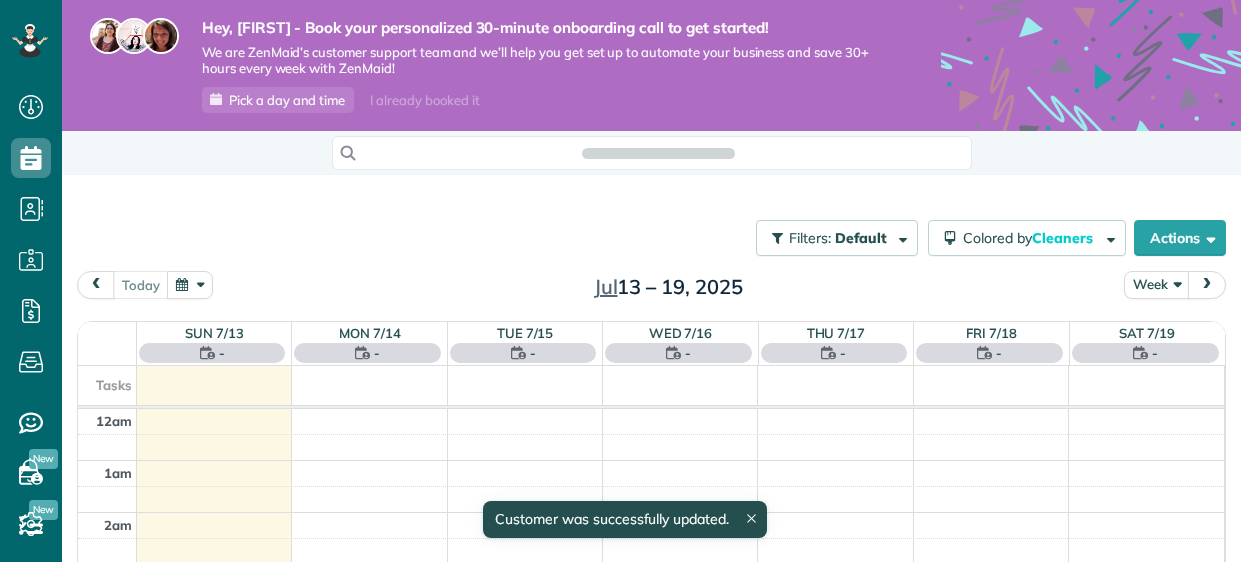 scroll, scrollTop: 0, scrollLeft: 0, axis: both 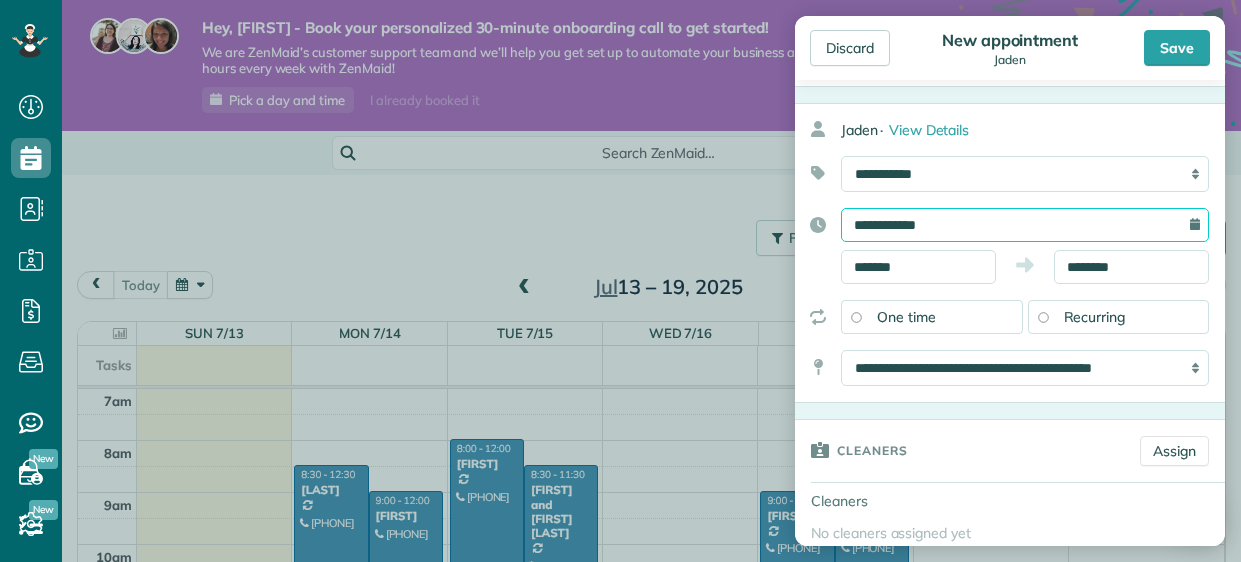 click on "**********" at bounding box center [1025, 225] 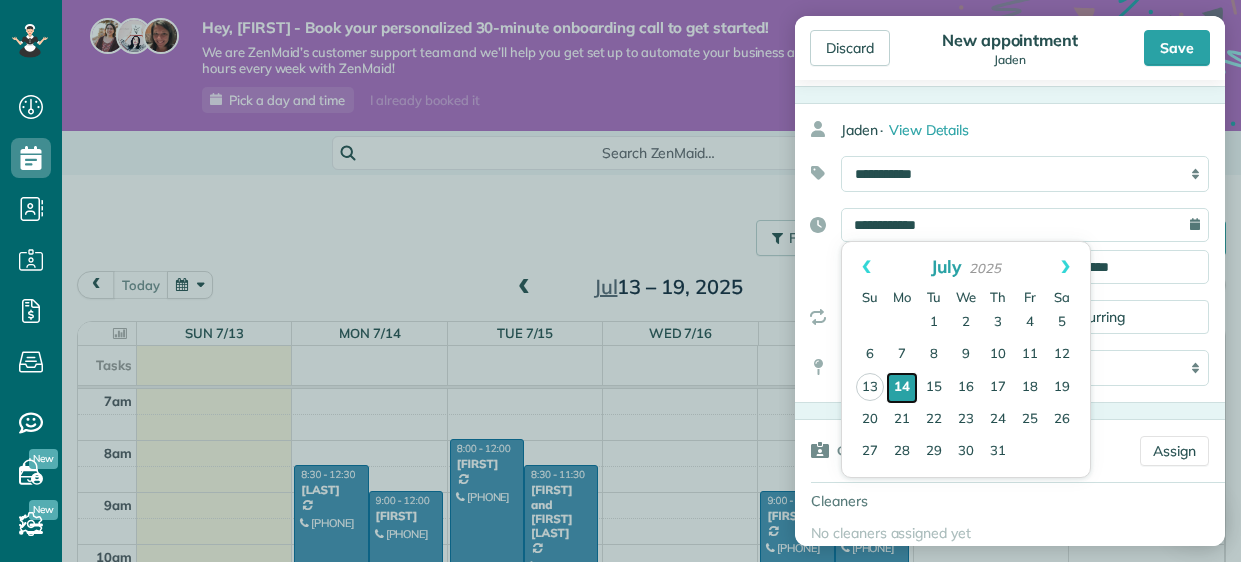 click on "14" at bounding box center [902, 388] 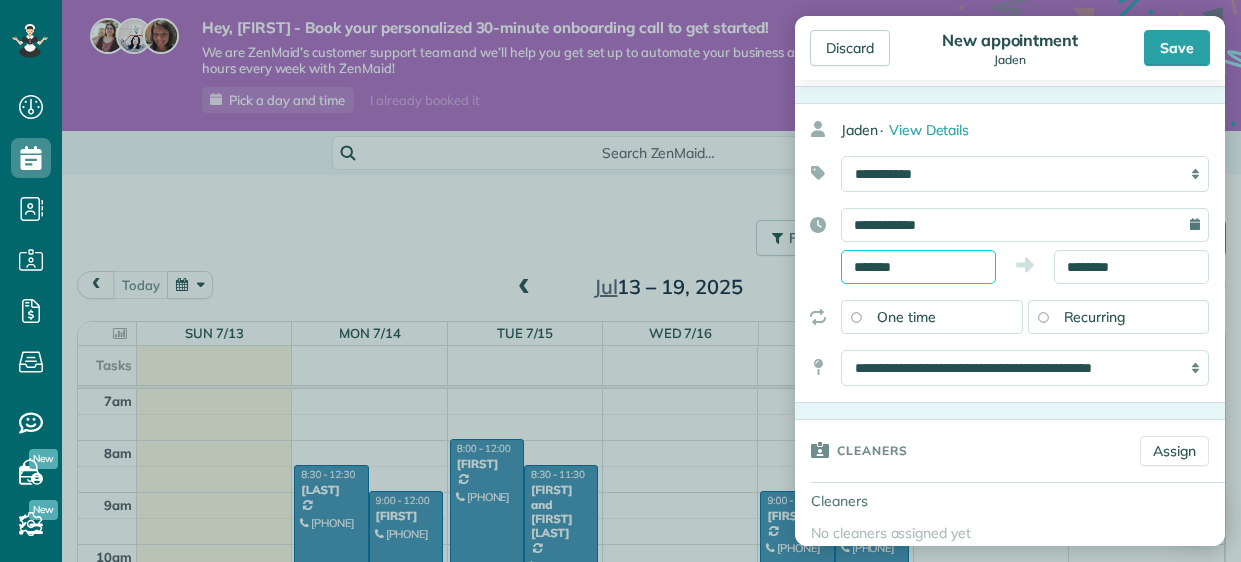 click on "Dashboard
Scheduling
Calendar View
List View
Dispatch View - Weekly scheduling (Beta)" at bounding box center [620, 281] 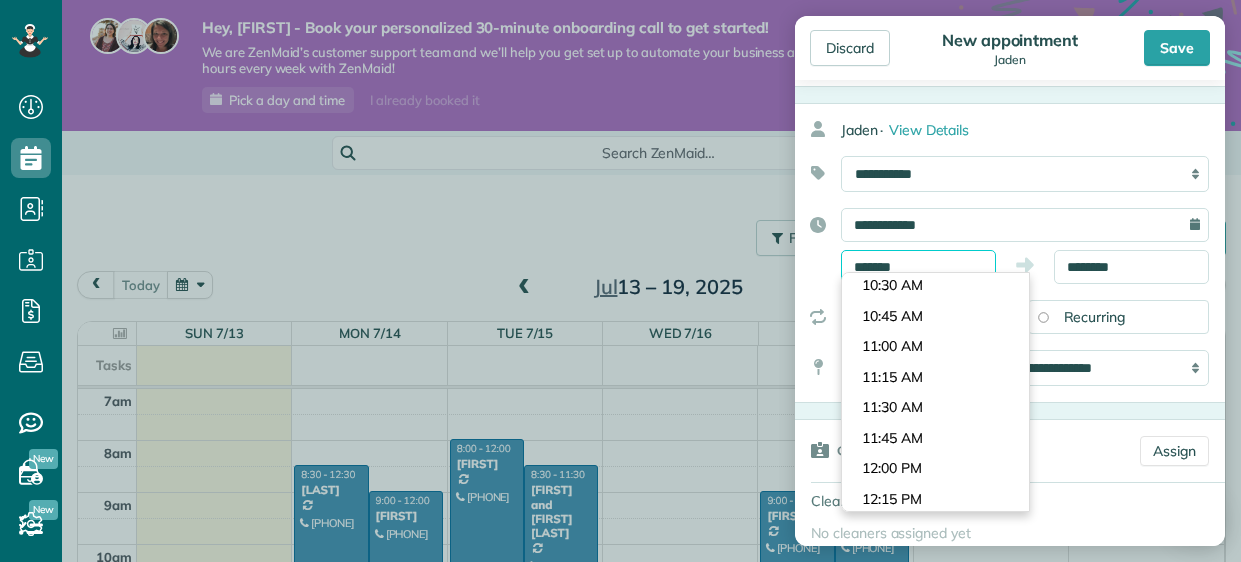 scroll, scrollTop: 1257, scrollLeft: 0, axis: vertical 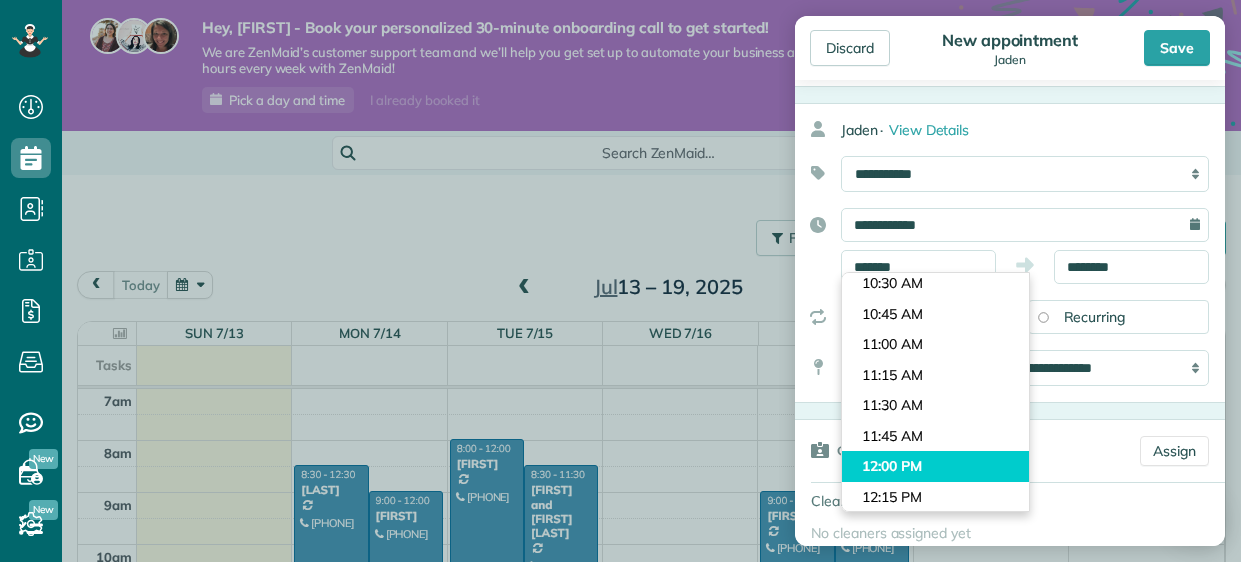 click on "Dashboard
Scheduling
Calendar View
List View
Dispatch View - Weekly scheduling (Beta)" at bounding box center [620, 281] 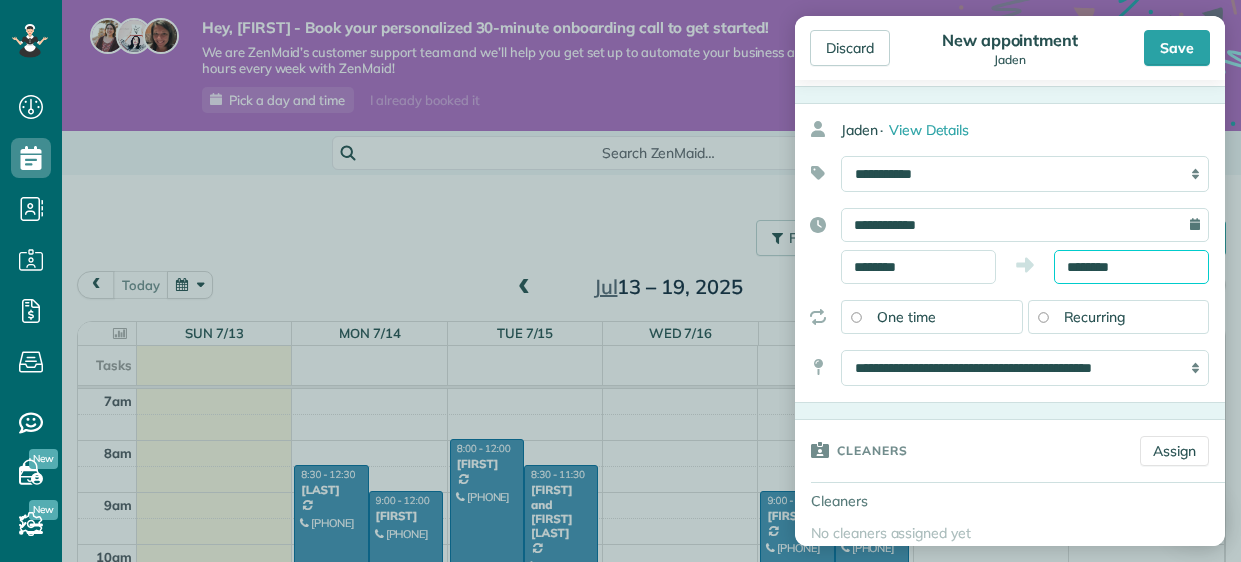 click on "********" at bounding box center (1131, 267) 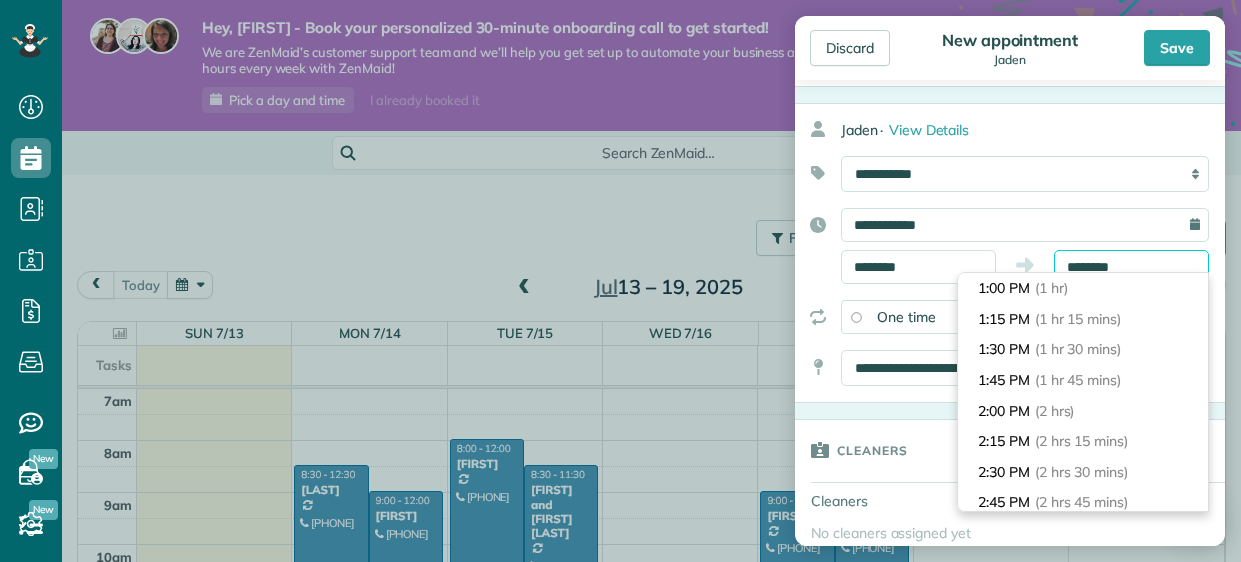 scroll, scrollTop: 134, scrollLeft: 0, axis: vertical 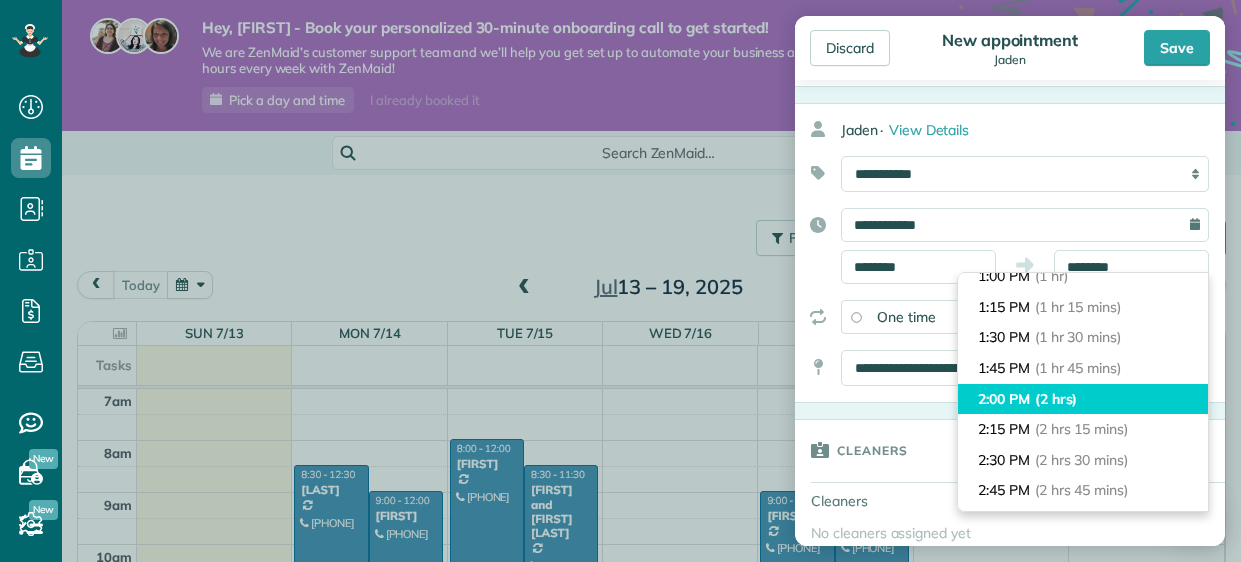 click on "2:00 PM  (2 hrs)" at bounding box center [1083, 399] 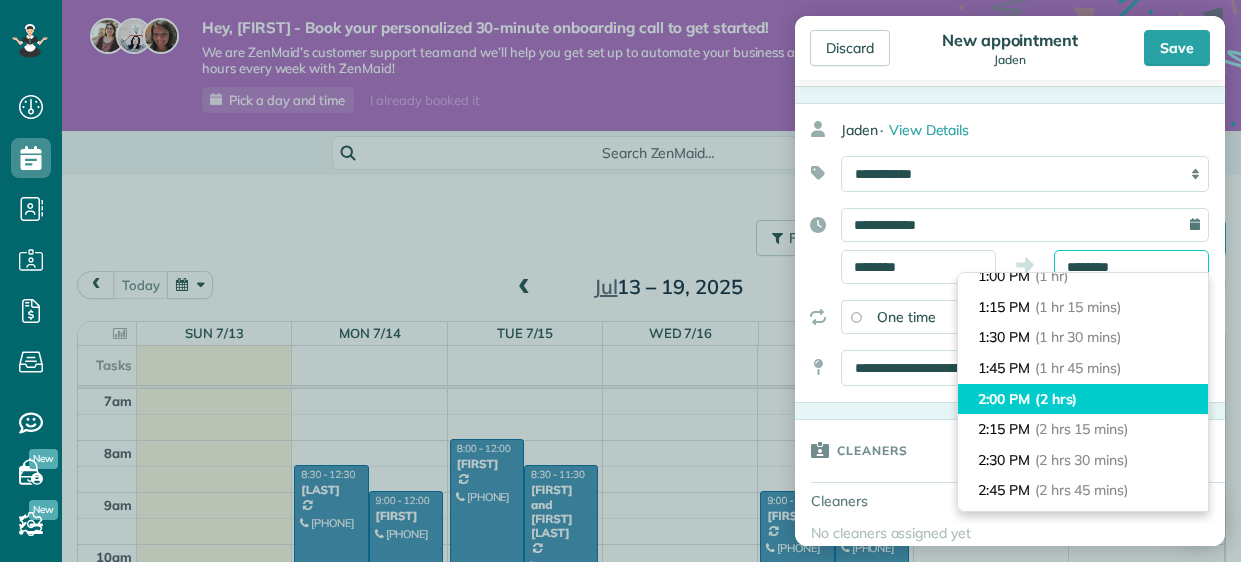 type on "*******" 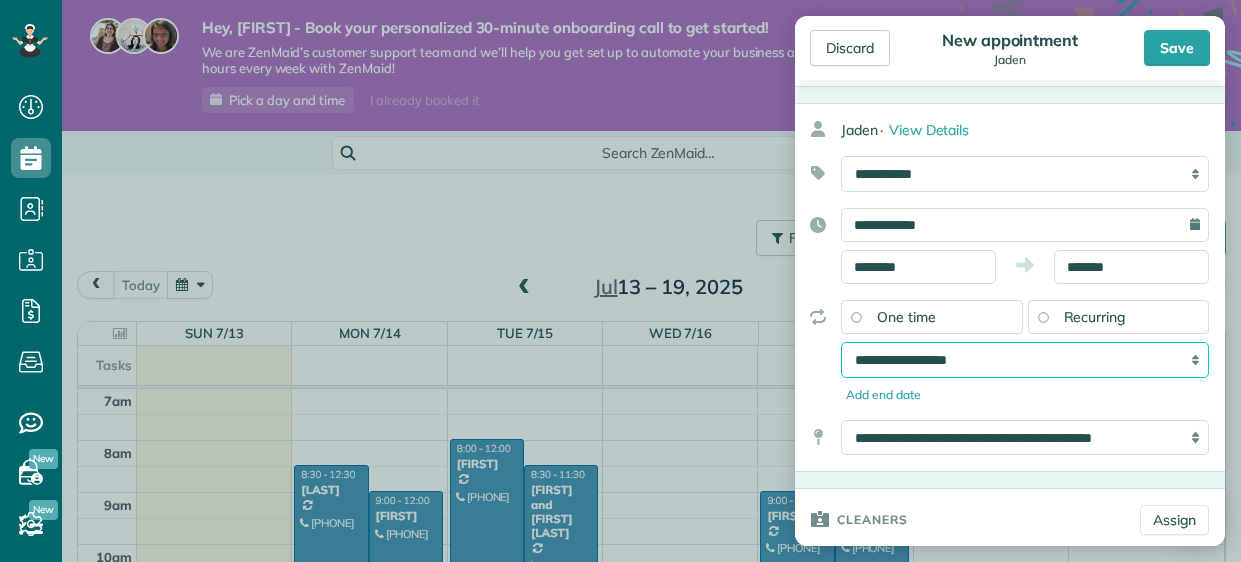click on "**********" at bounding box center [1025, 360] 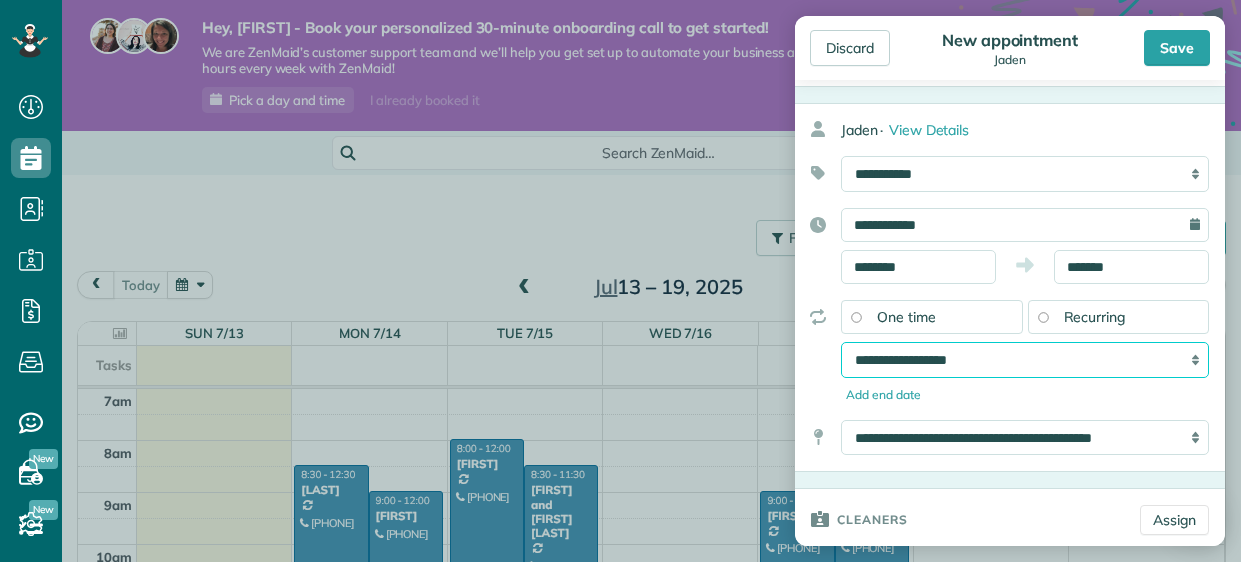 select on "**********" 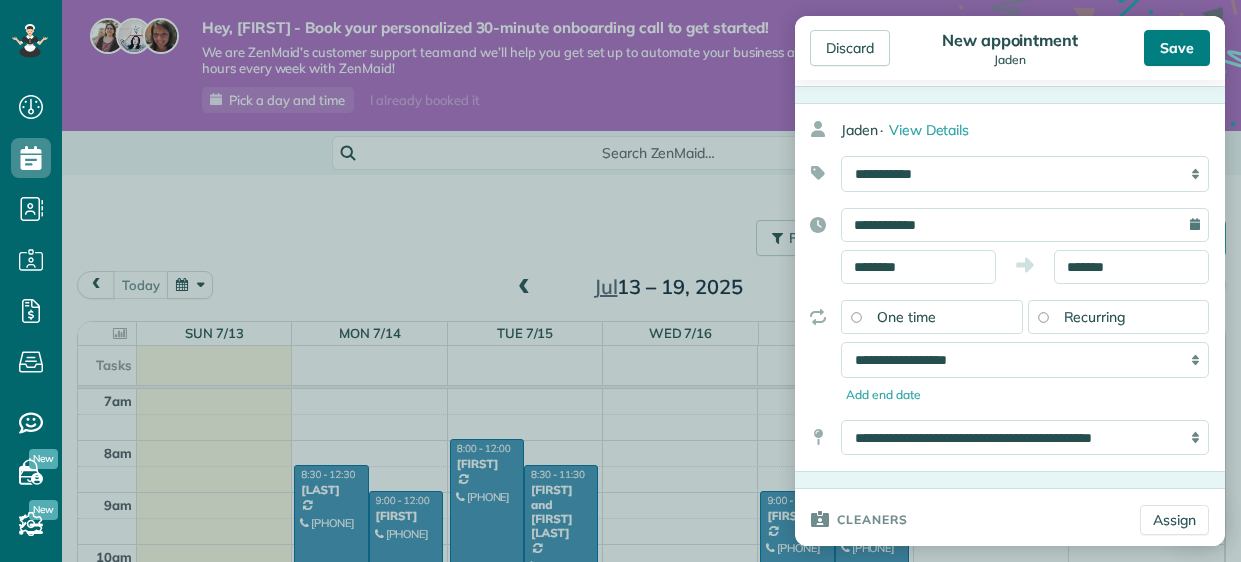 click on "Save" at bounding box center [1177, 48] 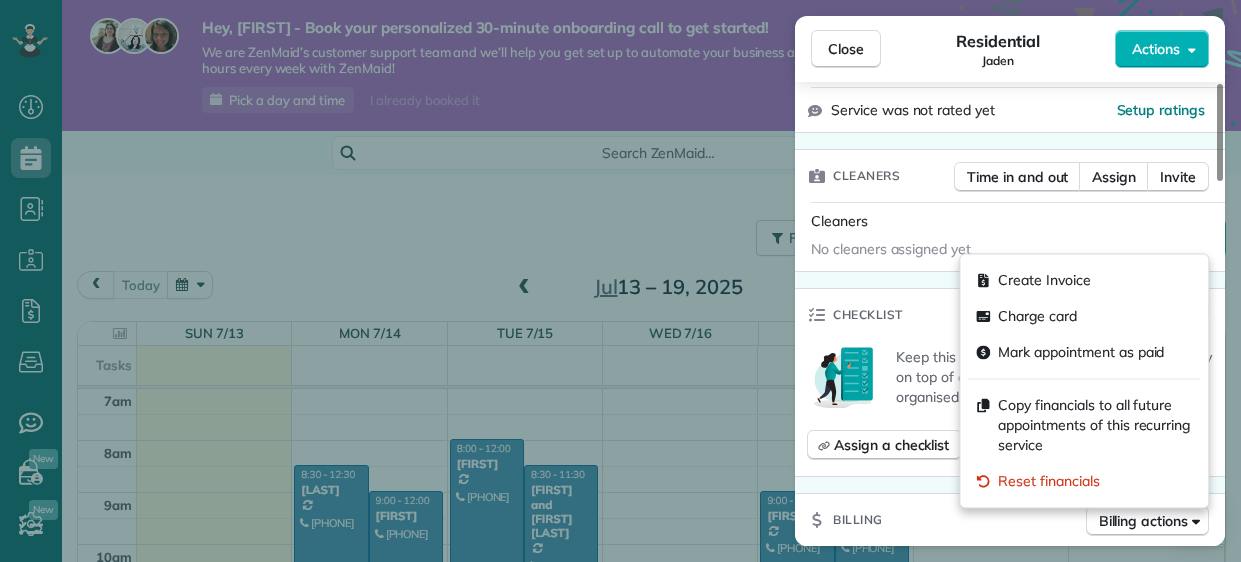 scroll, scrollTop: 463, scrollLeft: 0, axis: vertical 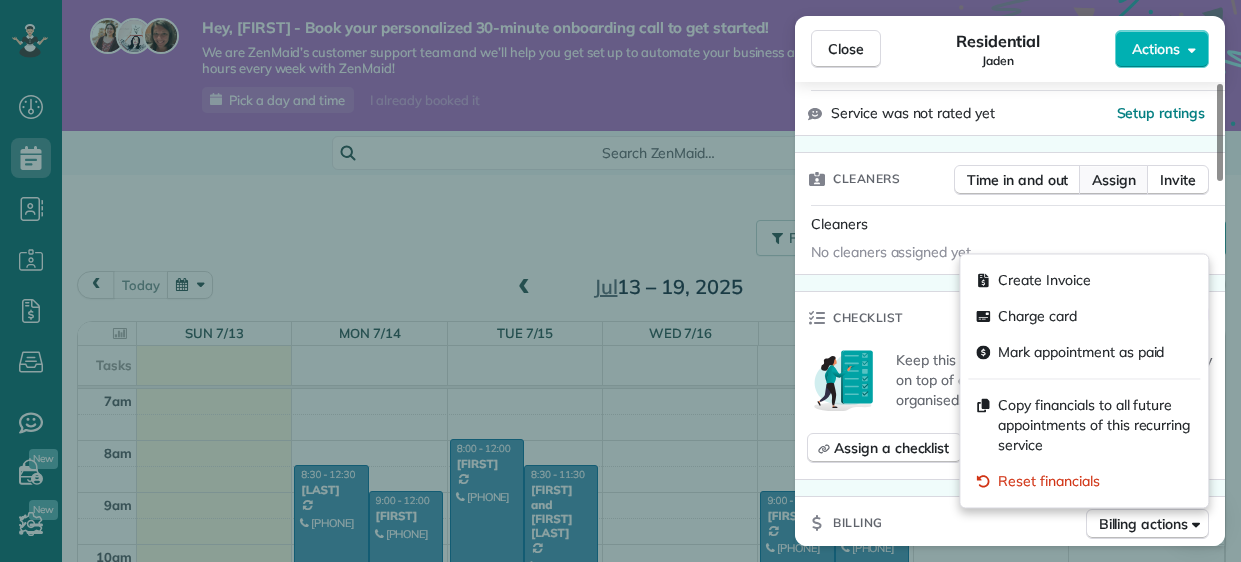 click on "Assign" at bounding box center [1114, 180] 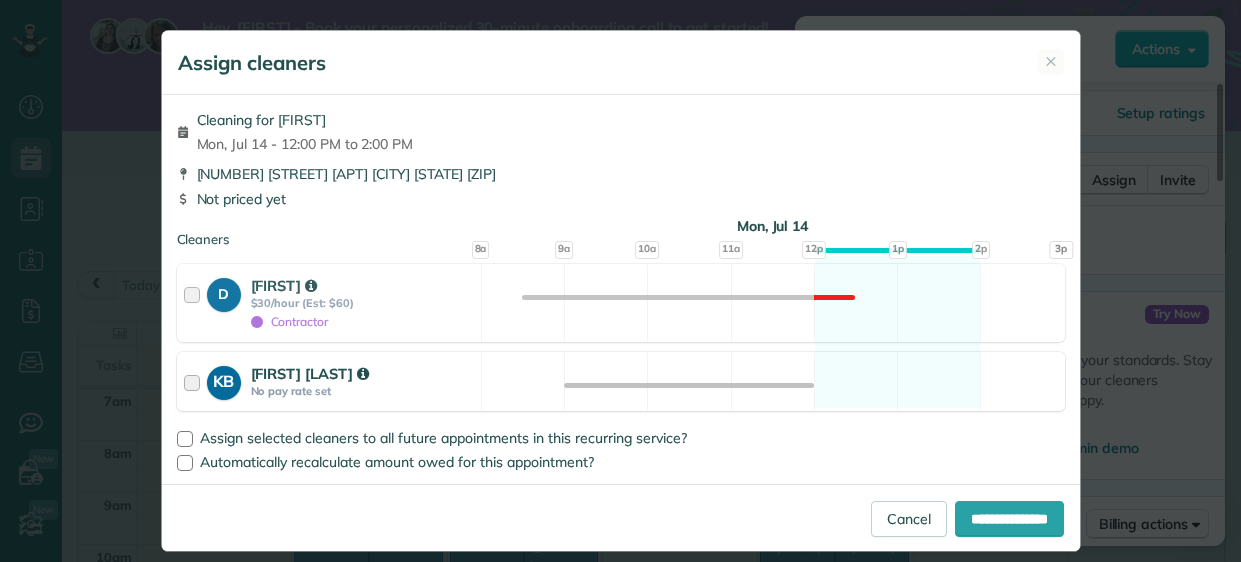 click at bounding box center [195, 381] 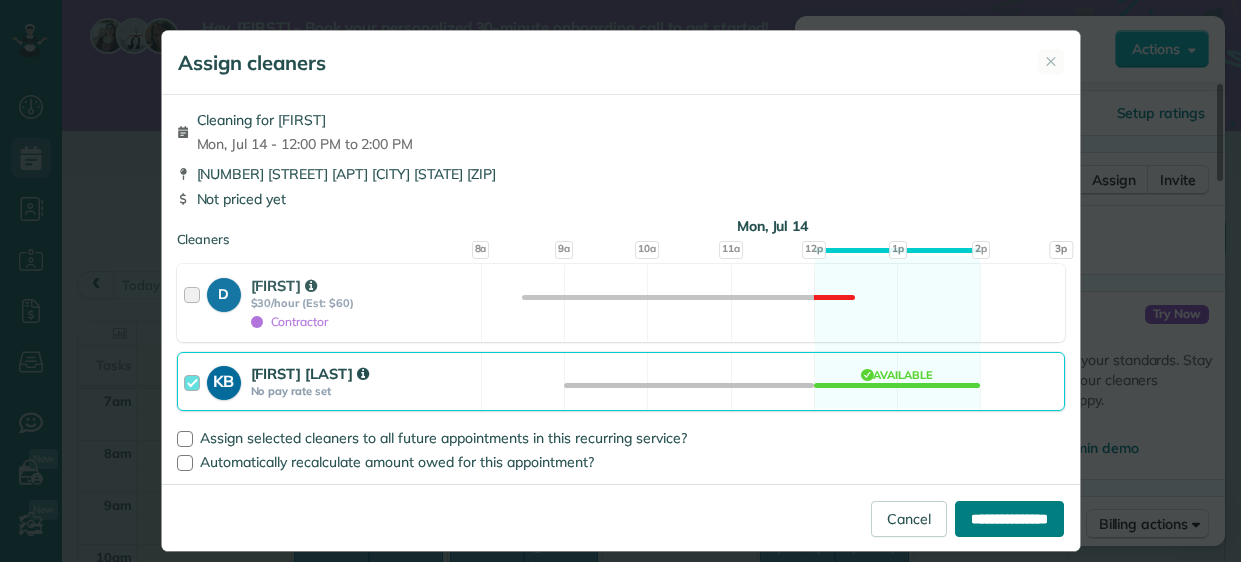 click on "**********" at bounding box center [1009, 519] 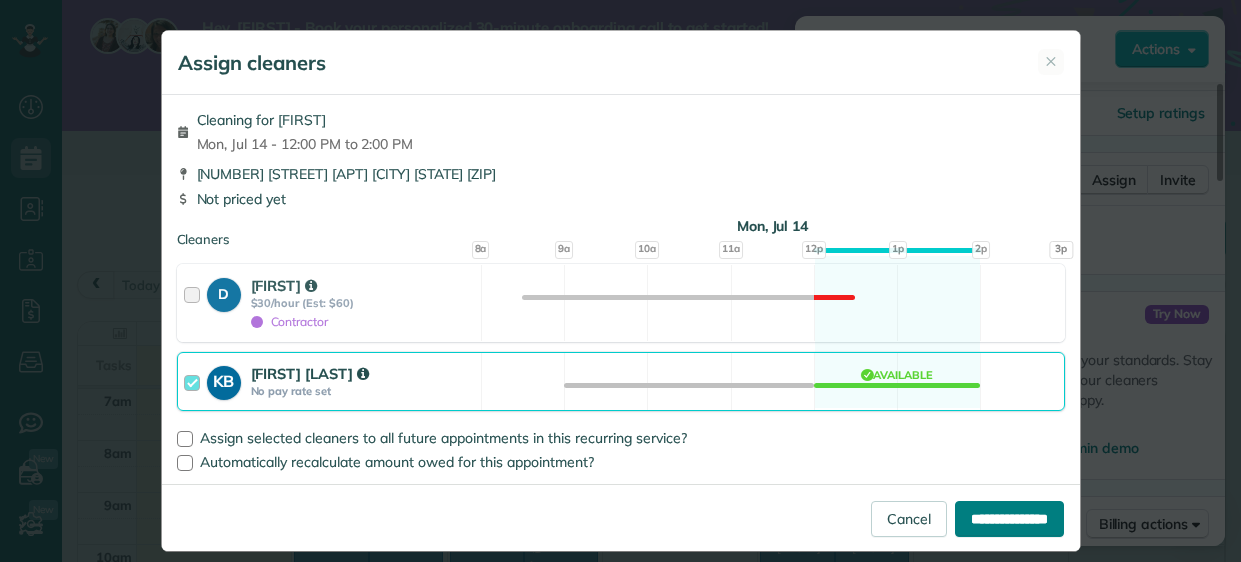 type on "**********" 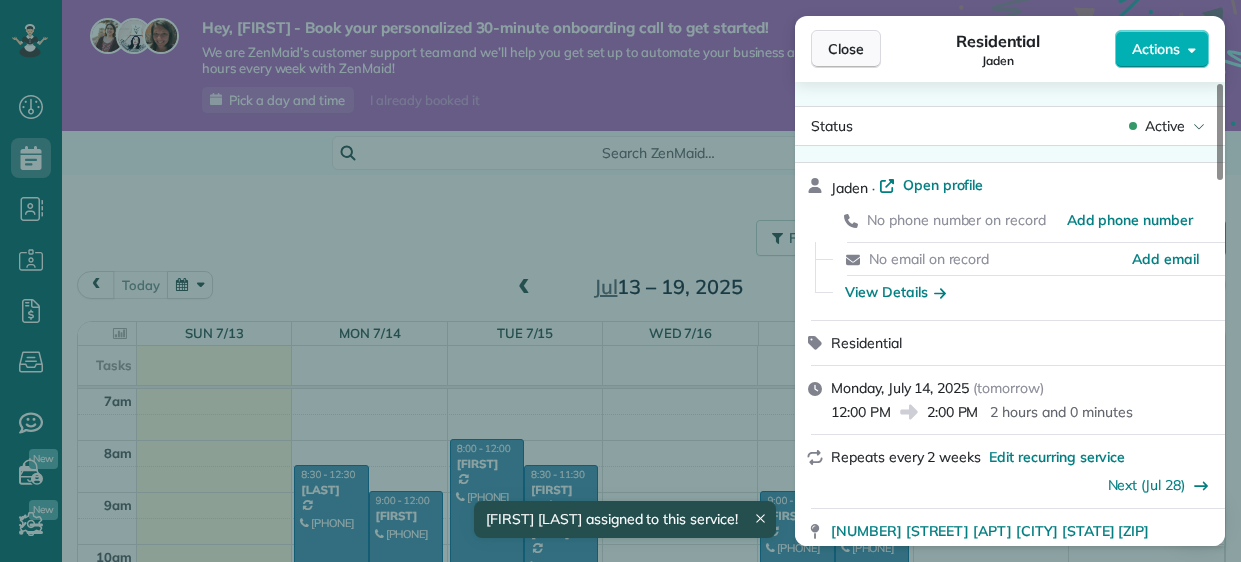 click on "Close" at bounding box center [846, 49] 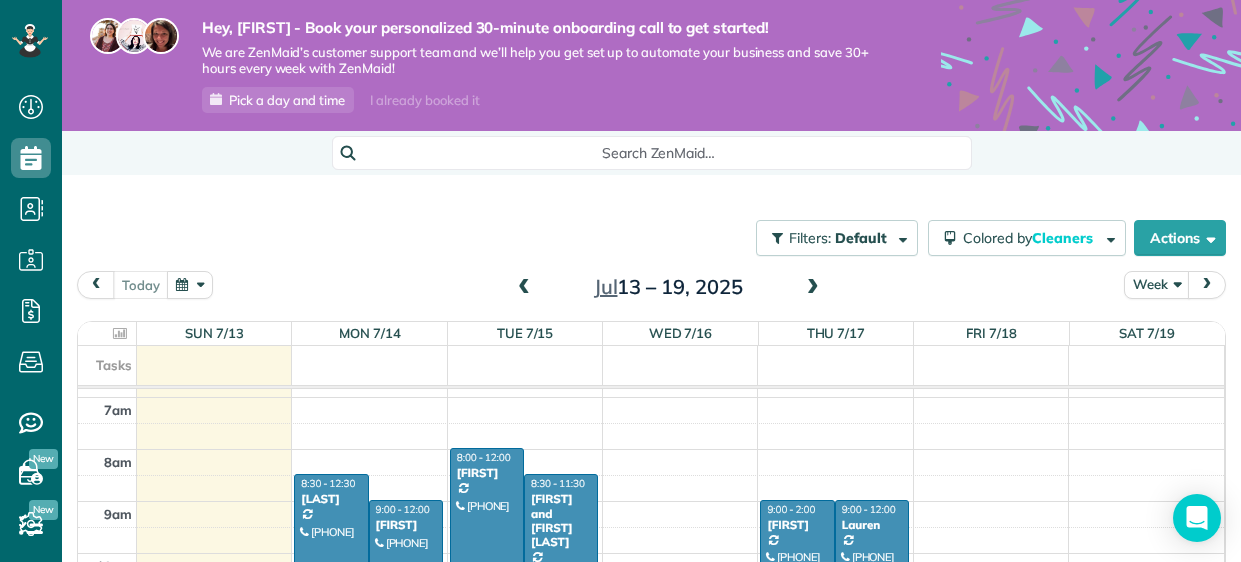 scroll, scrollTop: 340, scrollLeft: 0, axis: vertical 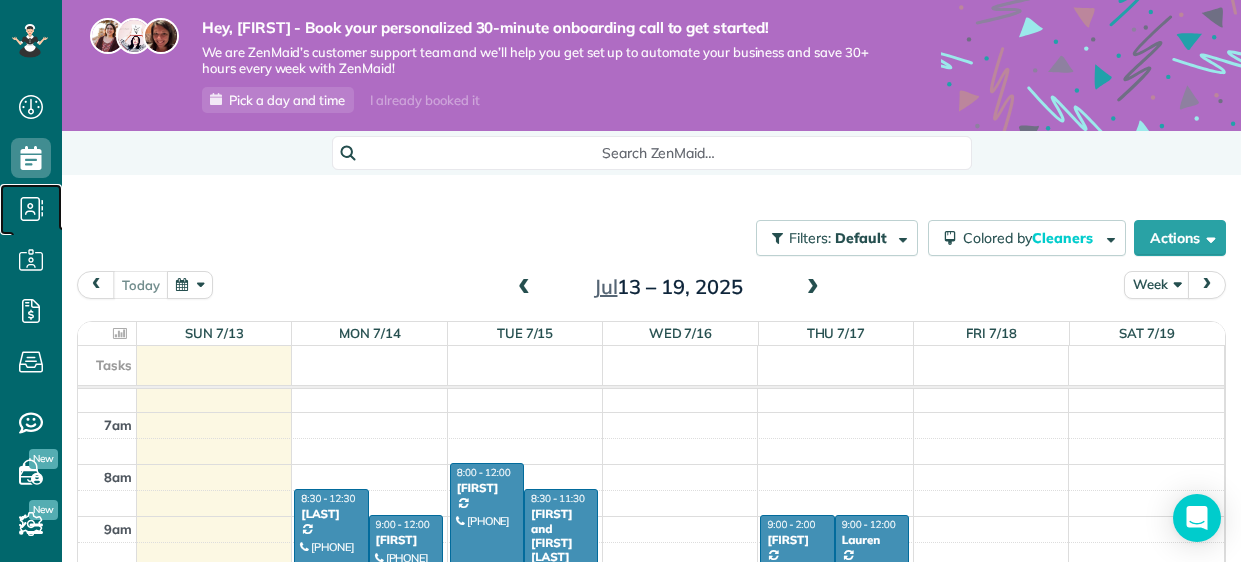 click 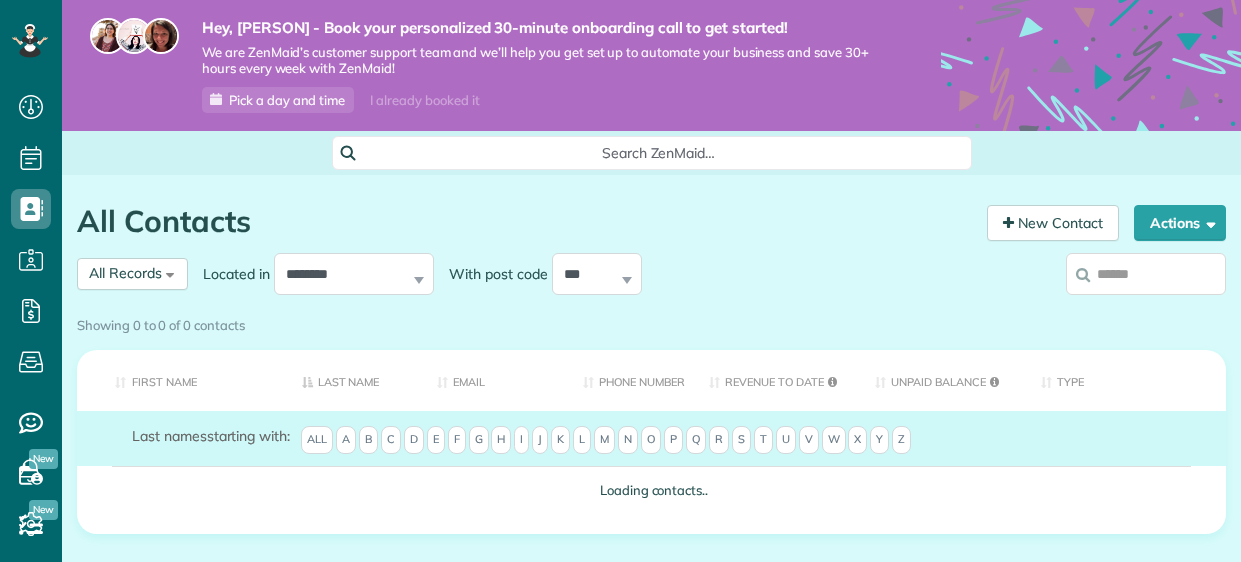 scroll, scrollTop: 0, scrollLeft: 0, axis: both 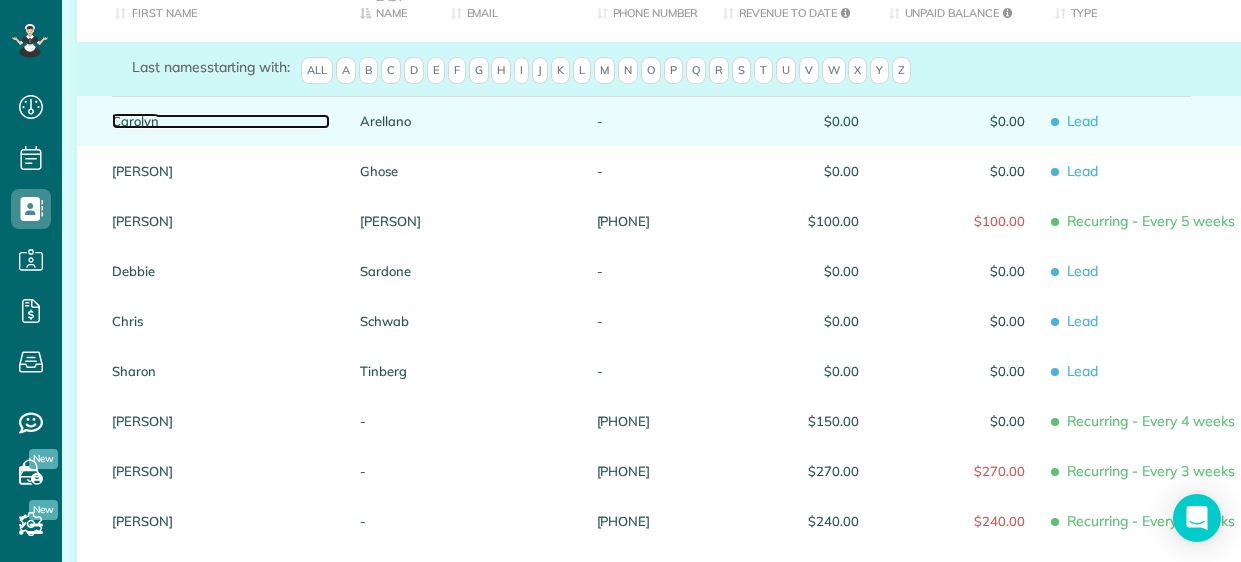 click on "Carolyn" at bounding box center (221, 121) 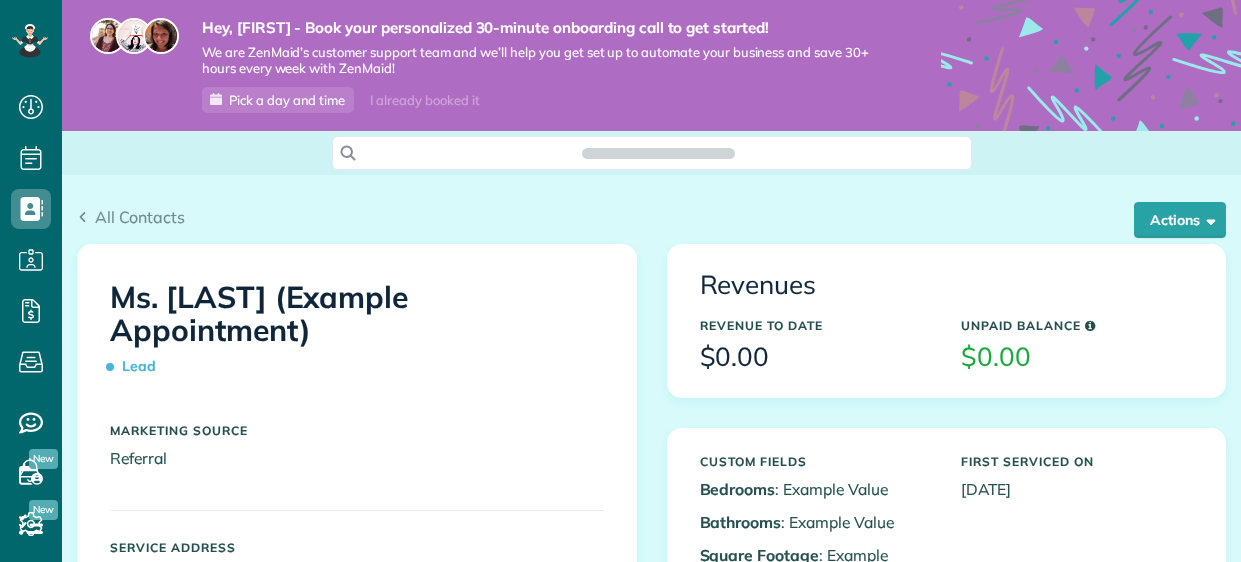 scroll, scrollTop: 0, scrollLeft: 0, axis: both 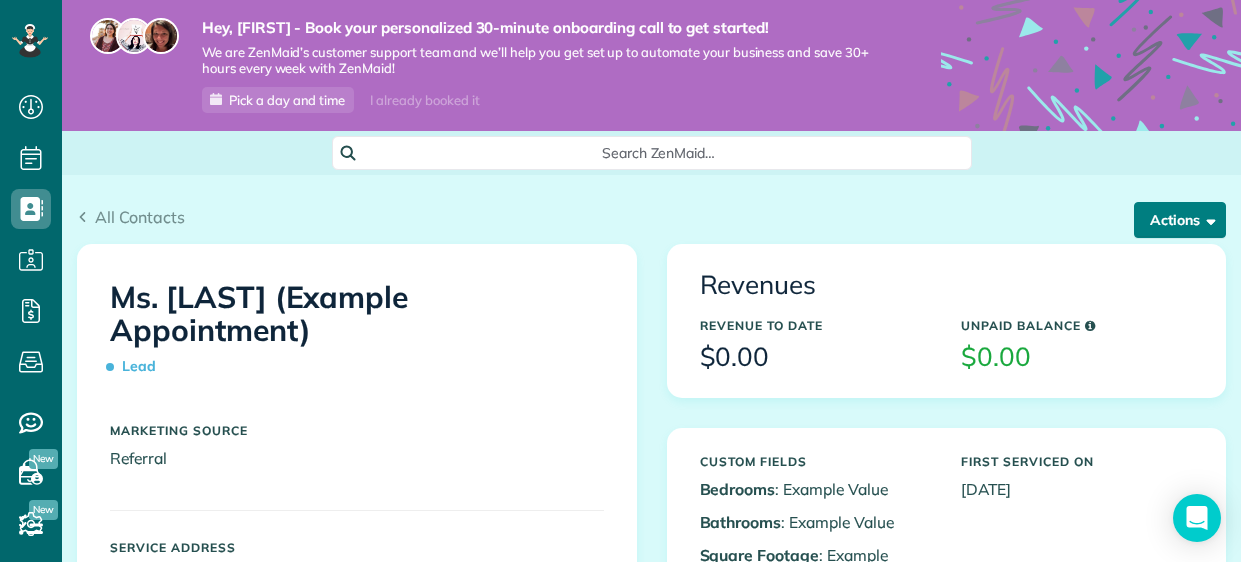 click on "Actions" at bounding box center [1180, 220] 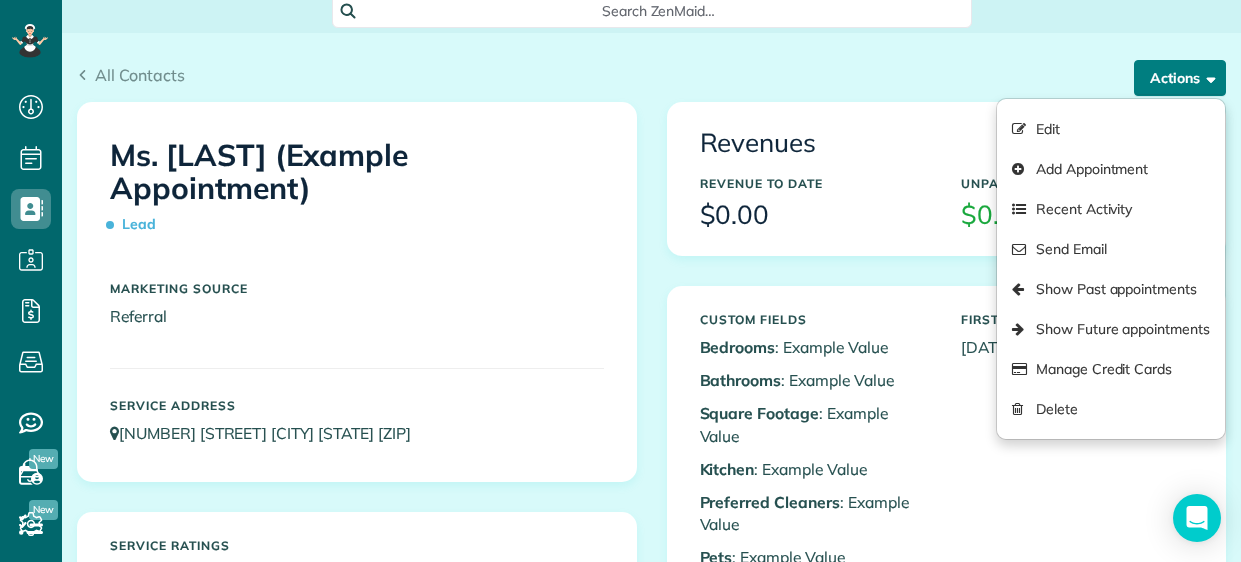scroll, scrollTop: 149, scrollLeft: 0, axis: vertical 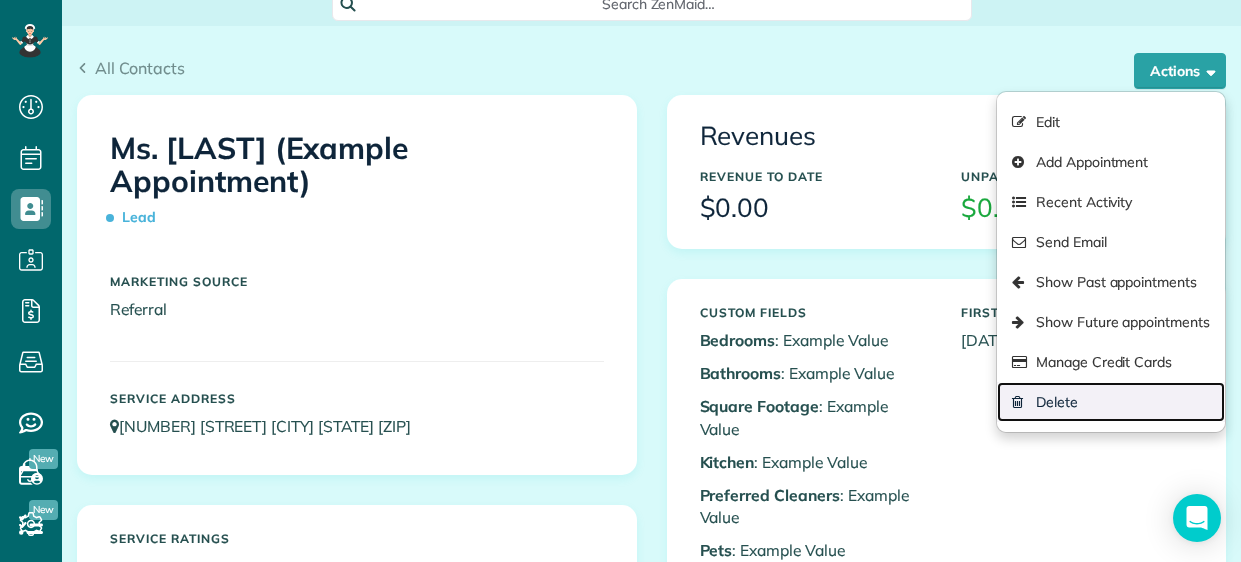 click on "Delete" at bounding box center (1111, 402) 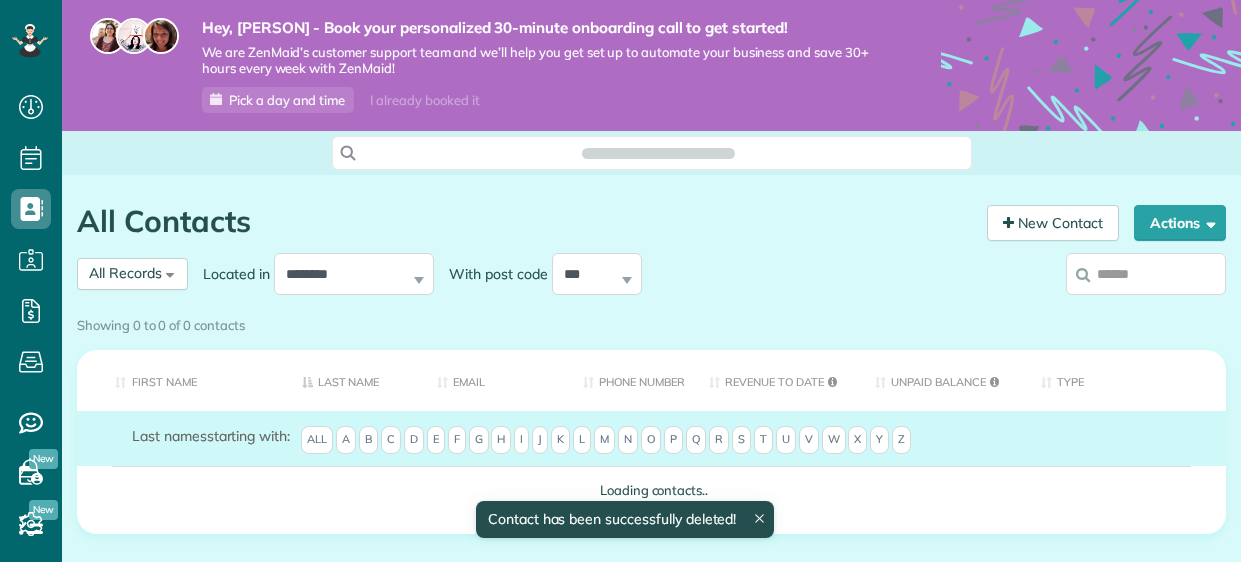scroll, scrollTop: 0, scrollLeft: 0, axis: both 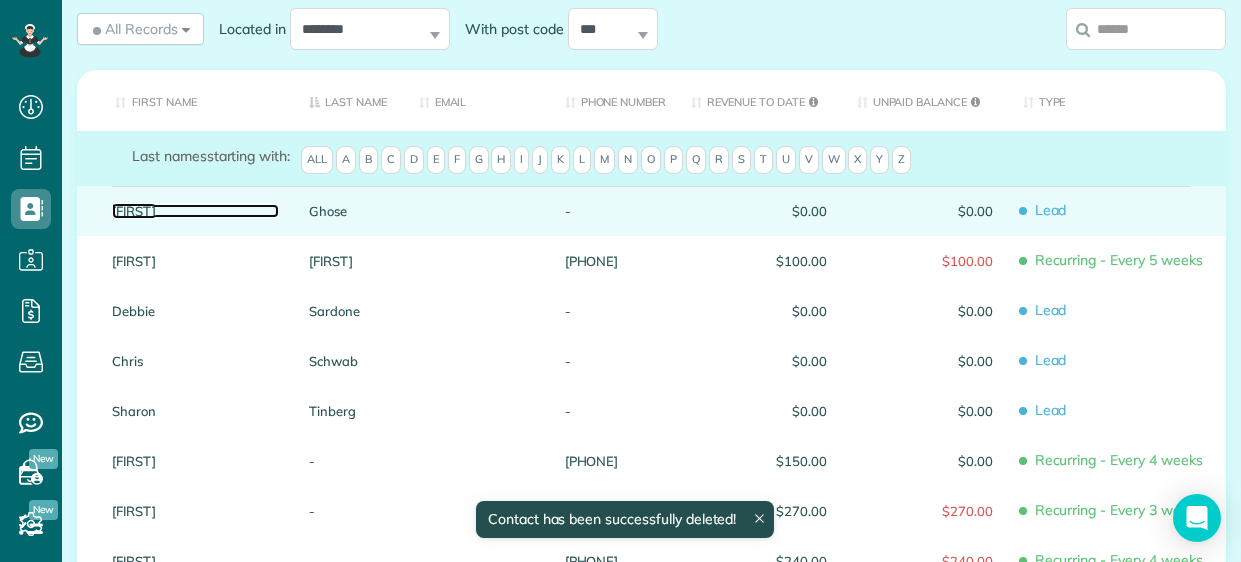 click on "[FIRST]" at bounding box center (195, 211) 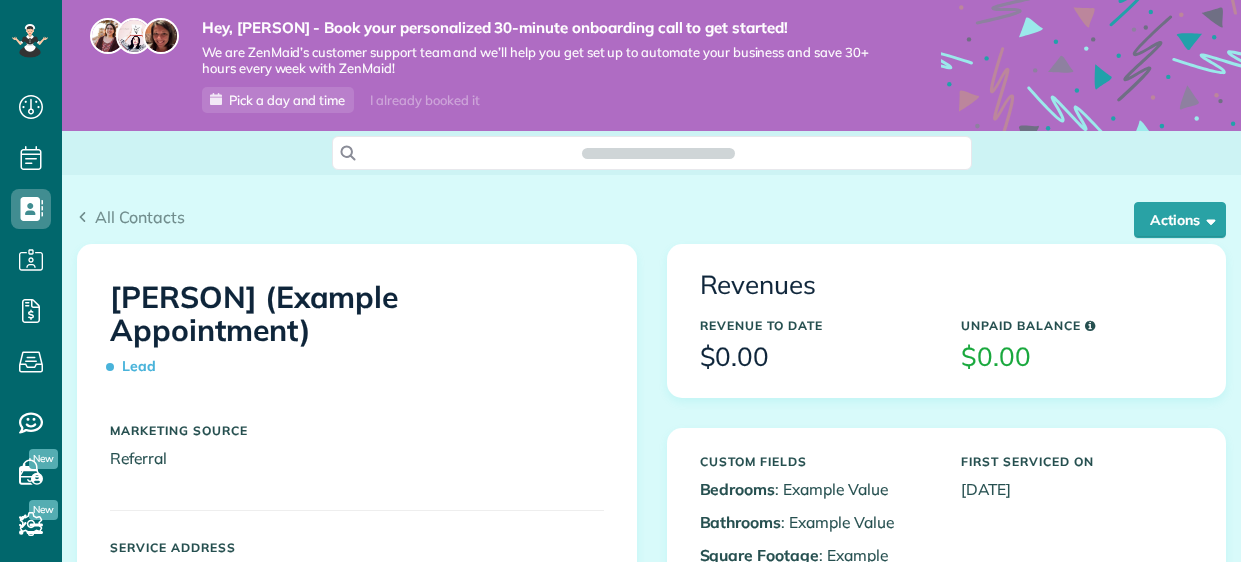 scroll, scrollTop: 0, scrollLeft: 0, axis: both 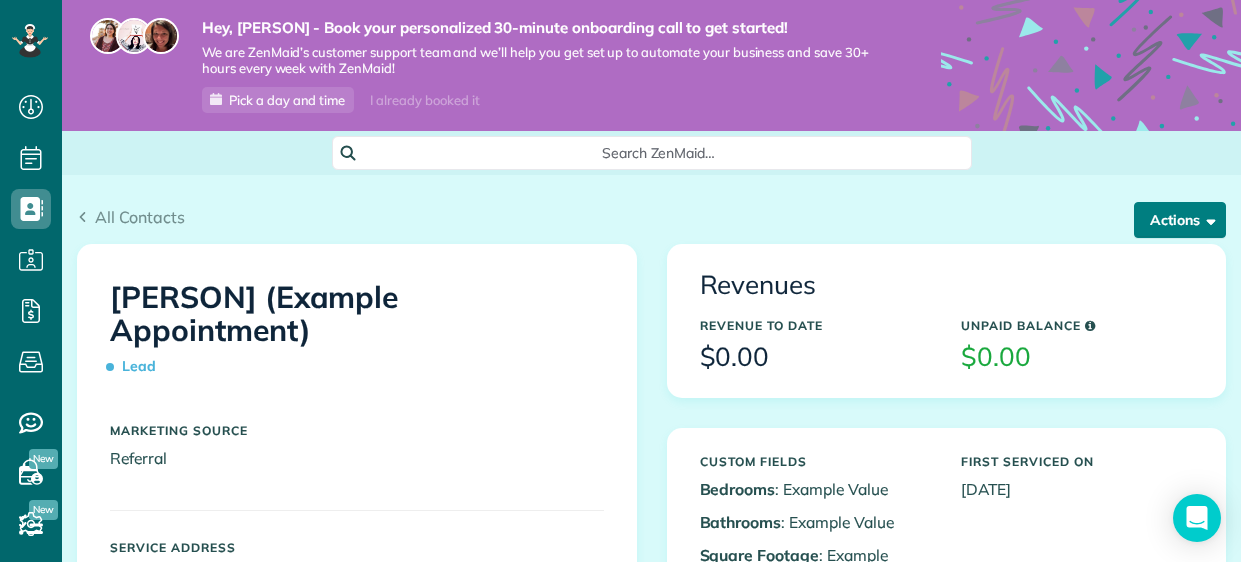click on "Actions" at bounding box center (1180, 220) 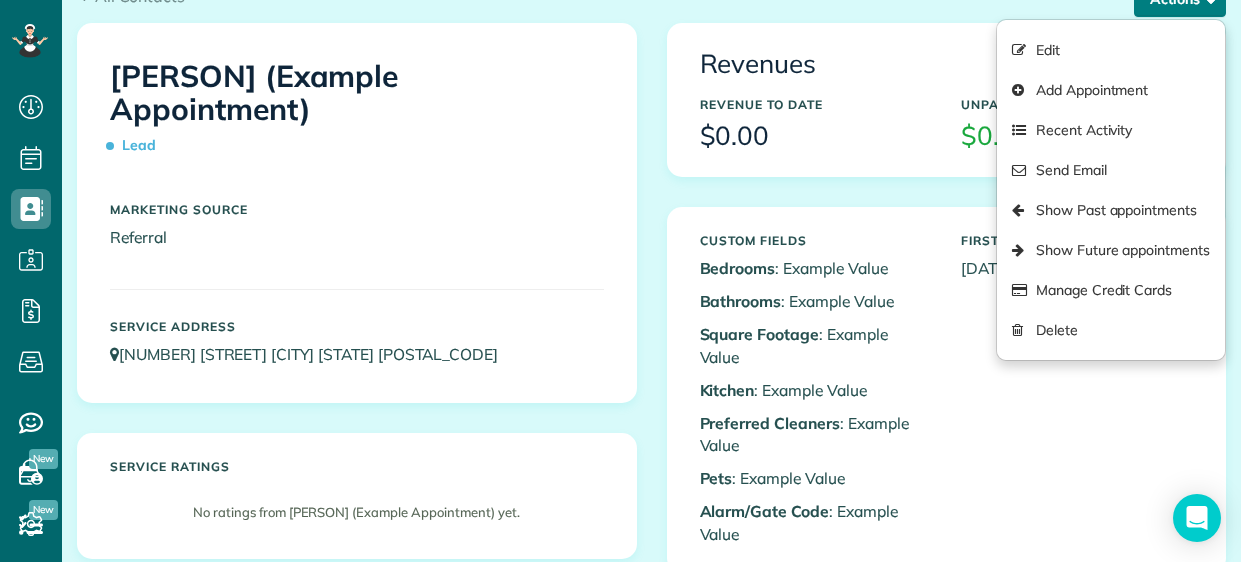 scroll, scrollTop: 248, scrollLeft: 0, axis: vertical 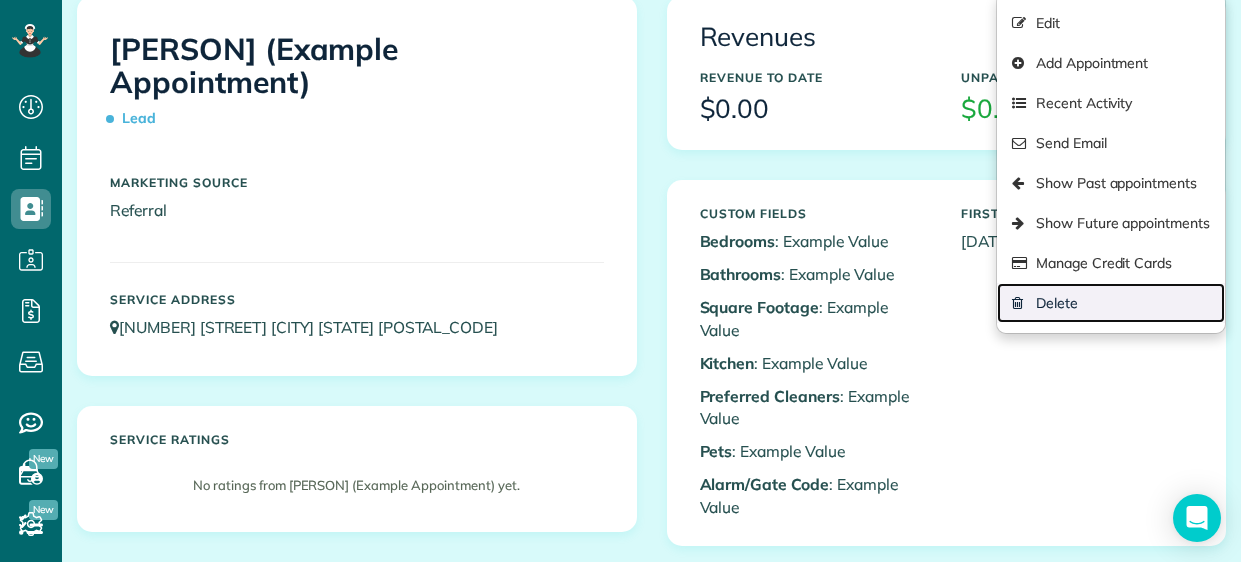 click on "Delete" at bounding box center [1111, 303] 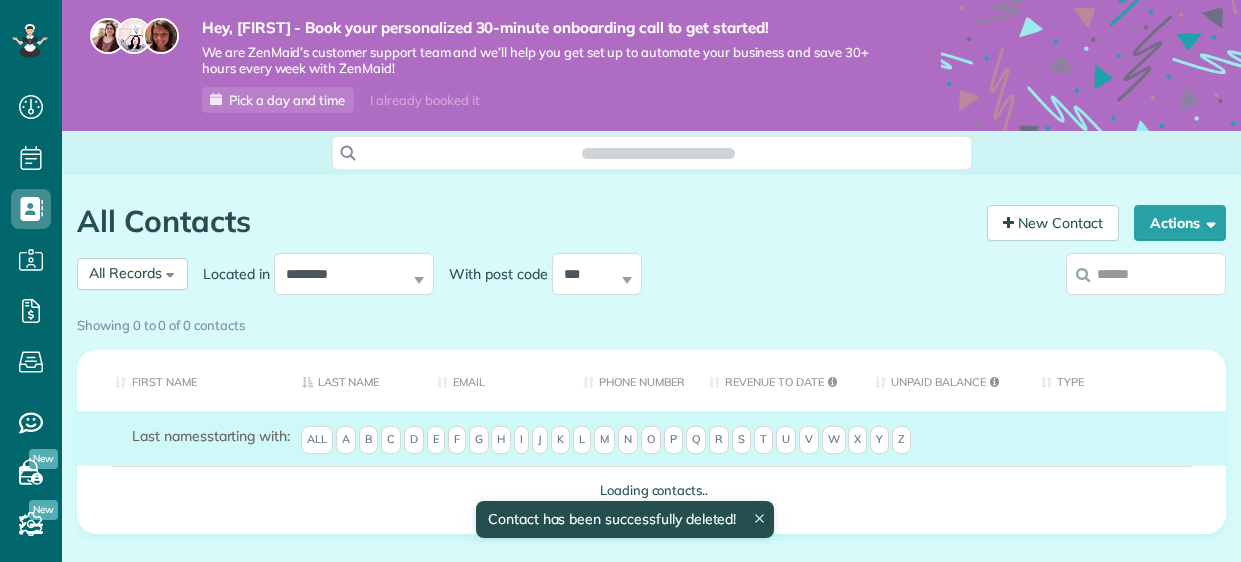 scroll, scrollTop: 0, scrollLeft: 0, axis: both 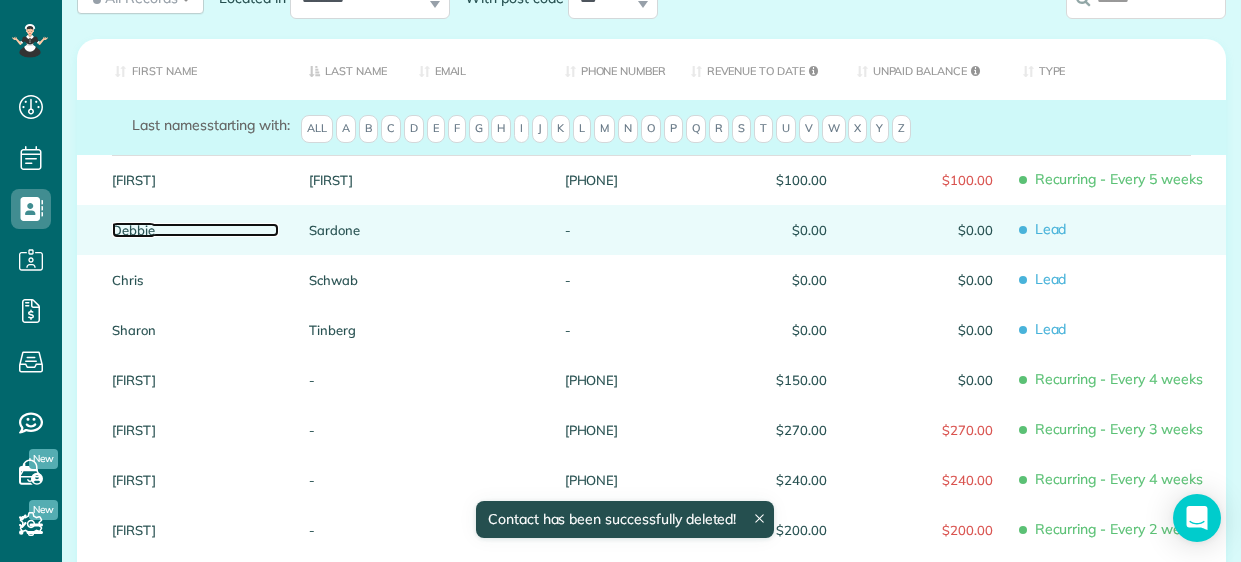 click on "Debbie" at bounding box center (195, 230) 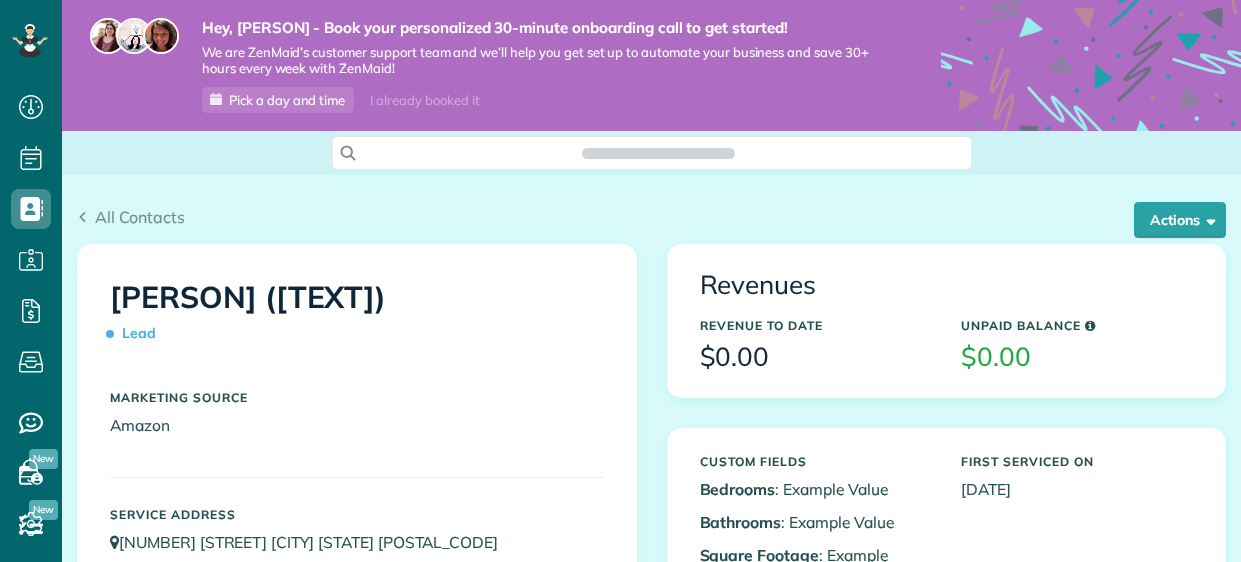 scroll, scrollTop: 0, scrollLeft: 0, axis: both 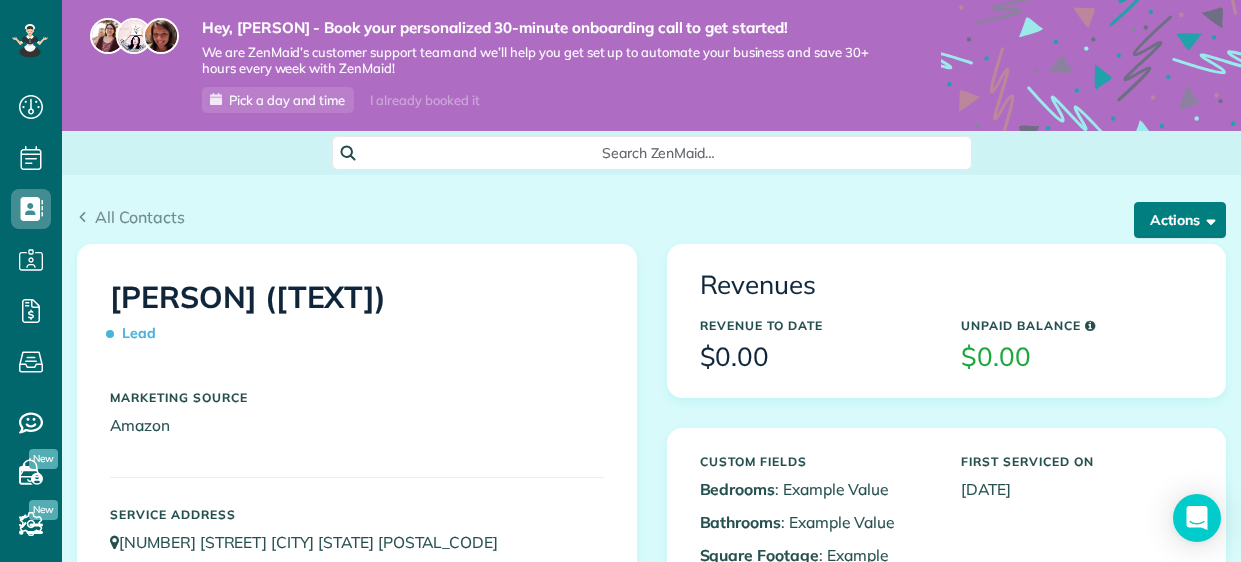 click on "Actions" at bounding box center [1180, 220] 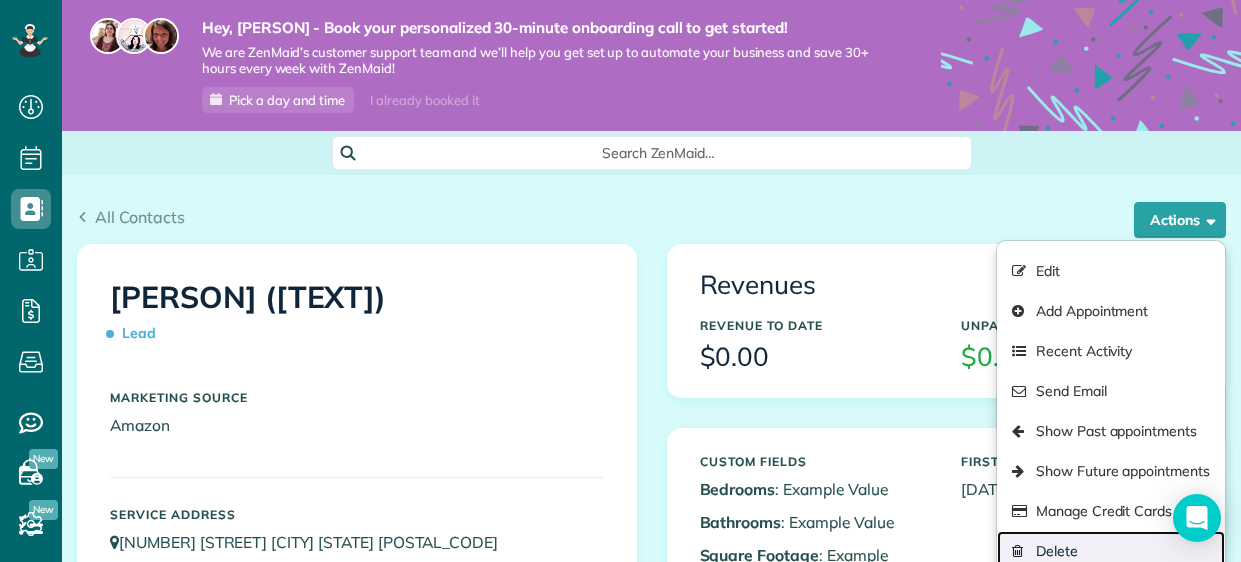 click on "Delete" at bounding box center (1111, 551) 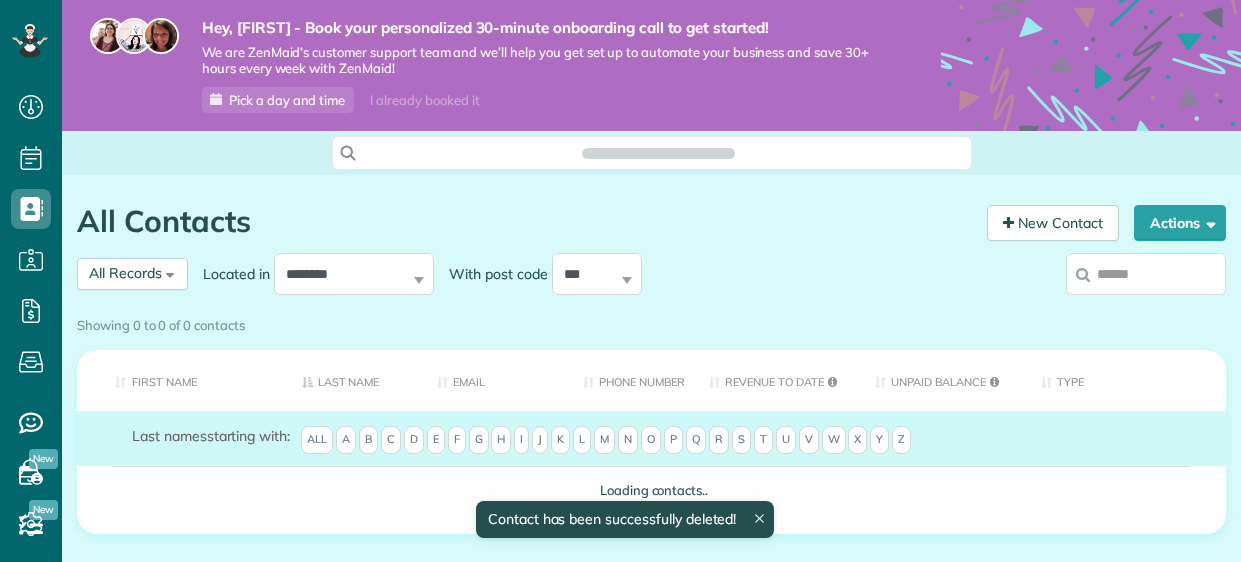 scroll, scrollTop: 0, scrollLeft: 0, axis: both 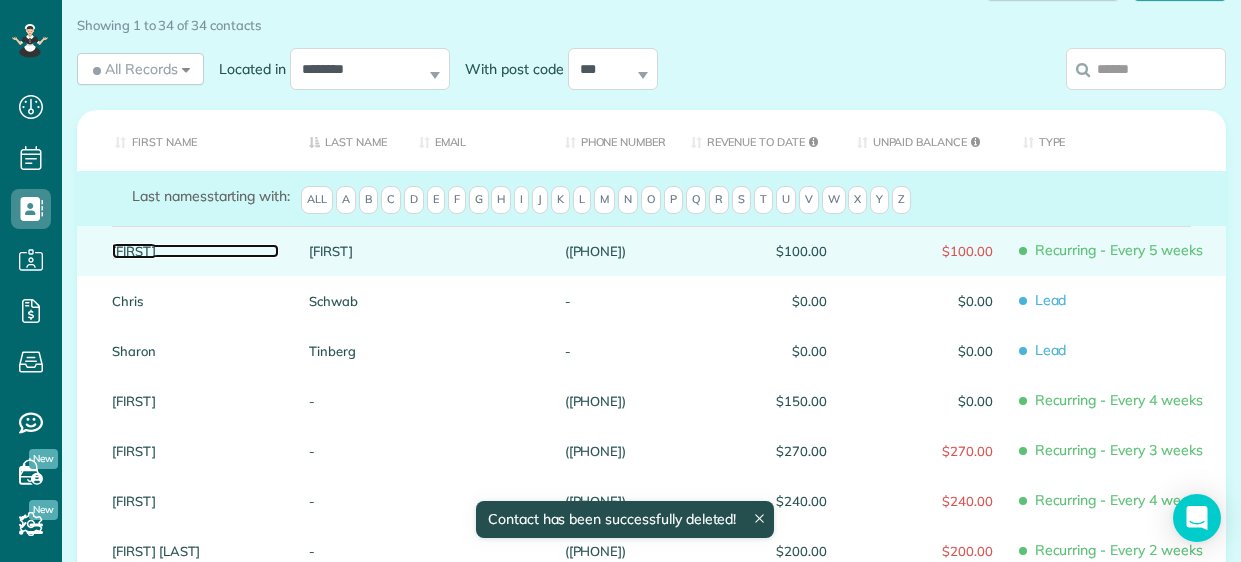 click on "Diona" at bounding box center [195, 251] 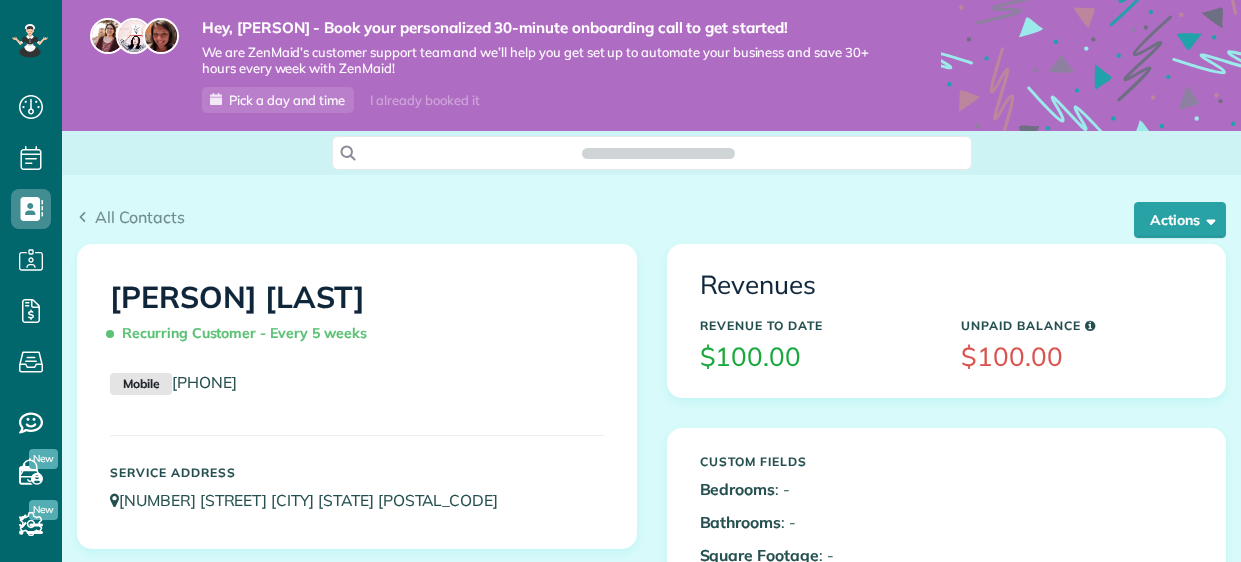 scroll, scrollTop: 0, scrollLeft: 0, axis: both 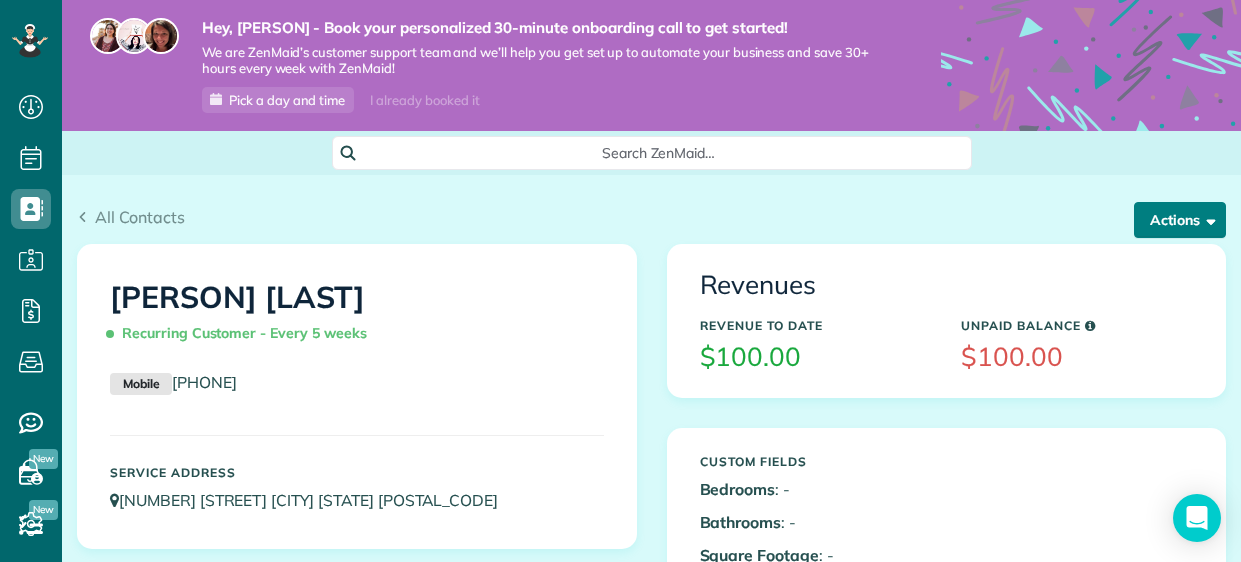 click on "Actions" at bounding box center (1180, 220) 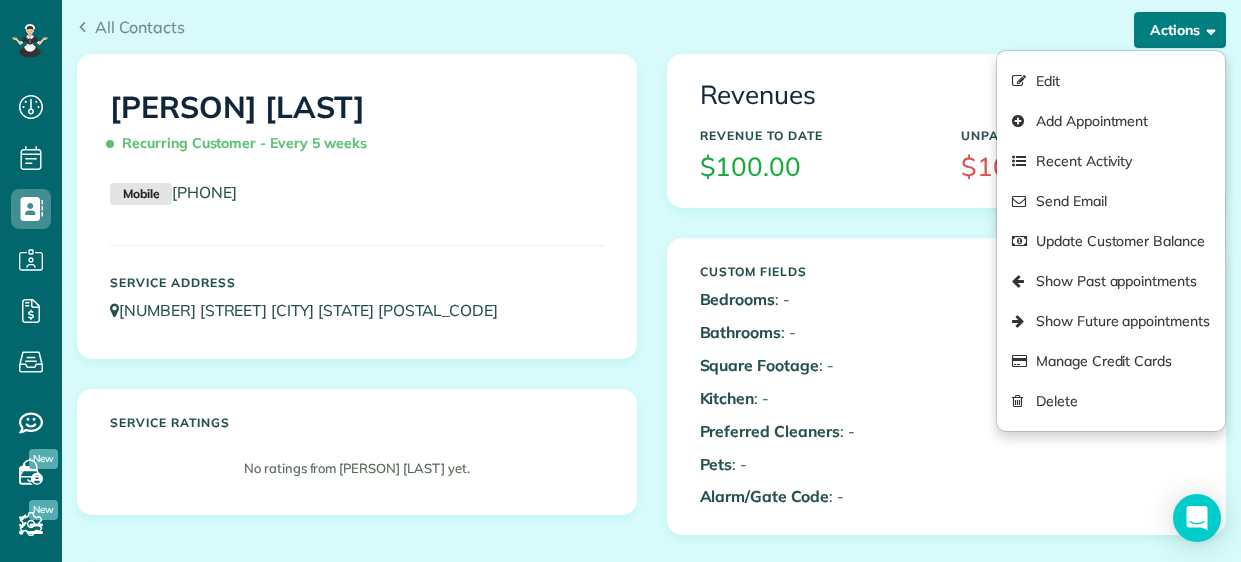 scroll, scrollTop: 200, scrollLeft: 0, axis: vertical 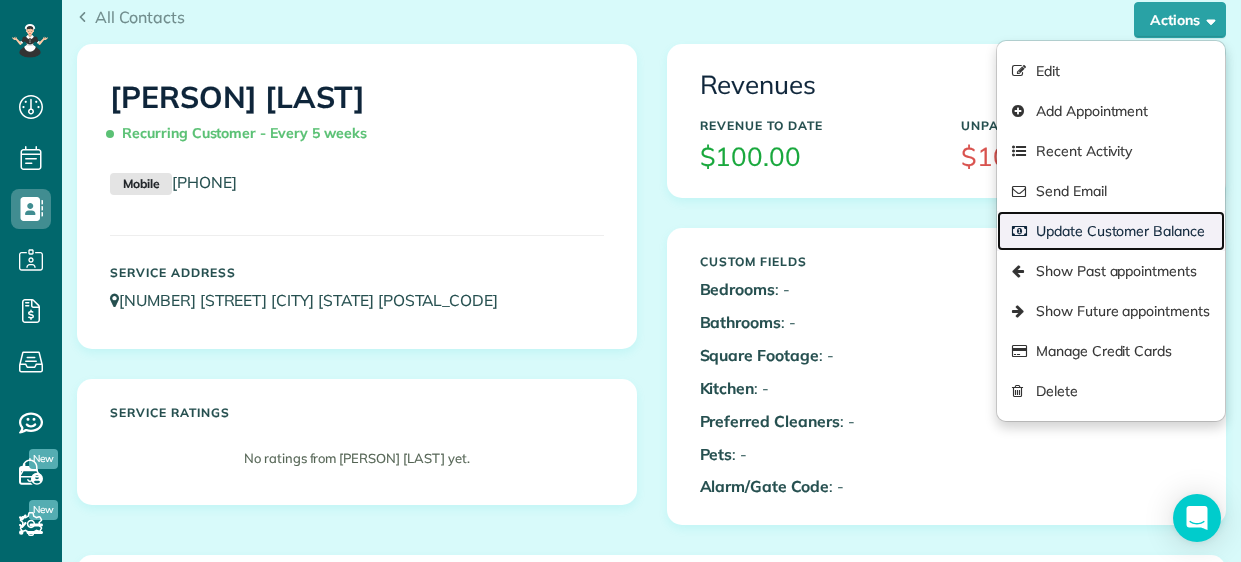 click on "Update Customer Balance" at bounding box center (1111, 231) 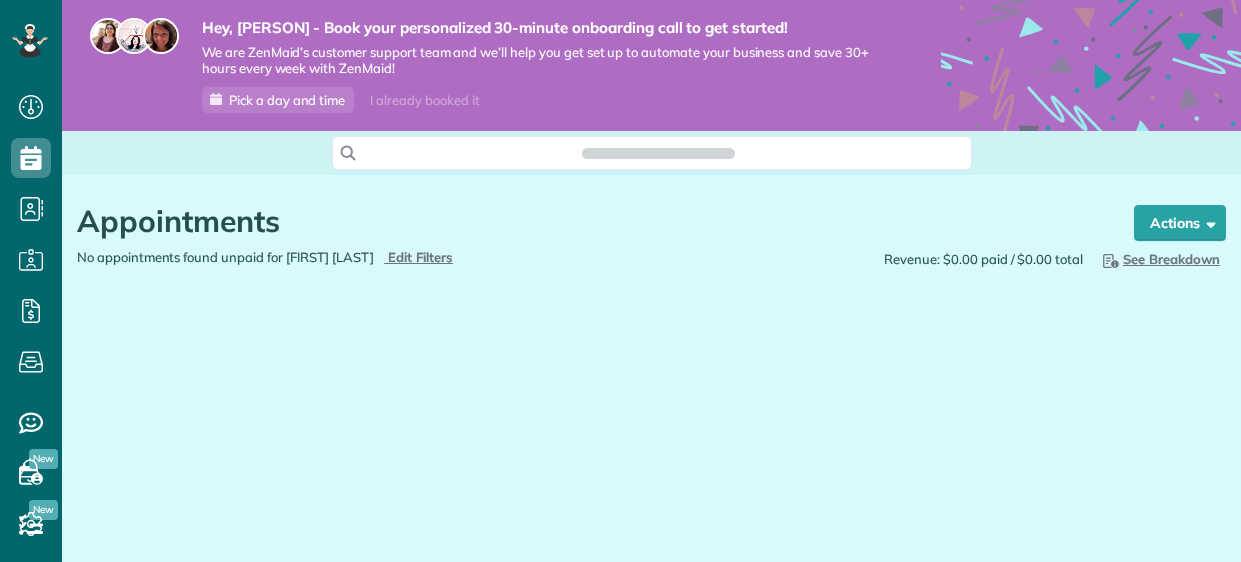 scroll, scrollTop: 0, scrollLeft: 0, axis: both 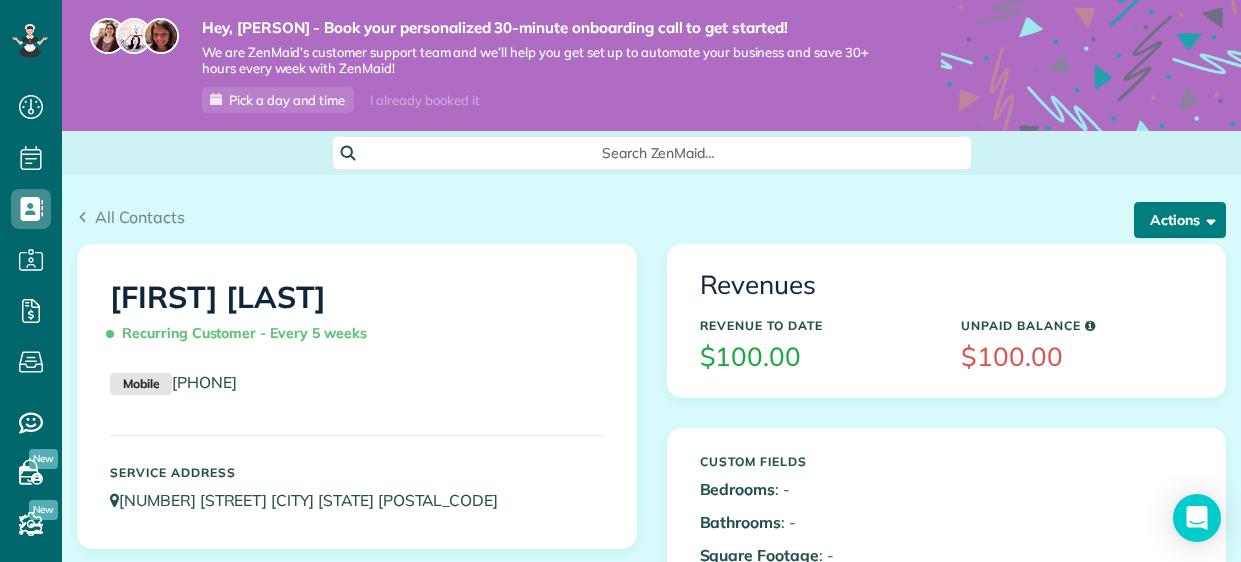 click on "Actions" at bounding box center [1180, 220] 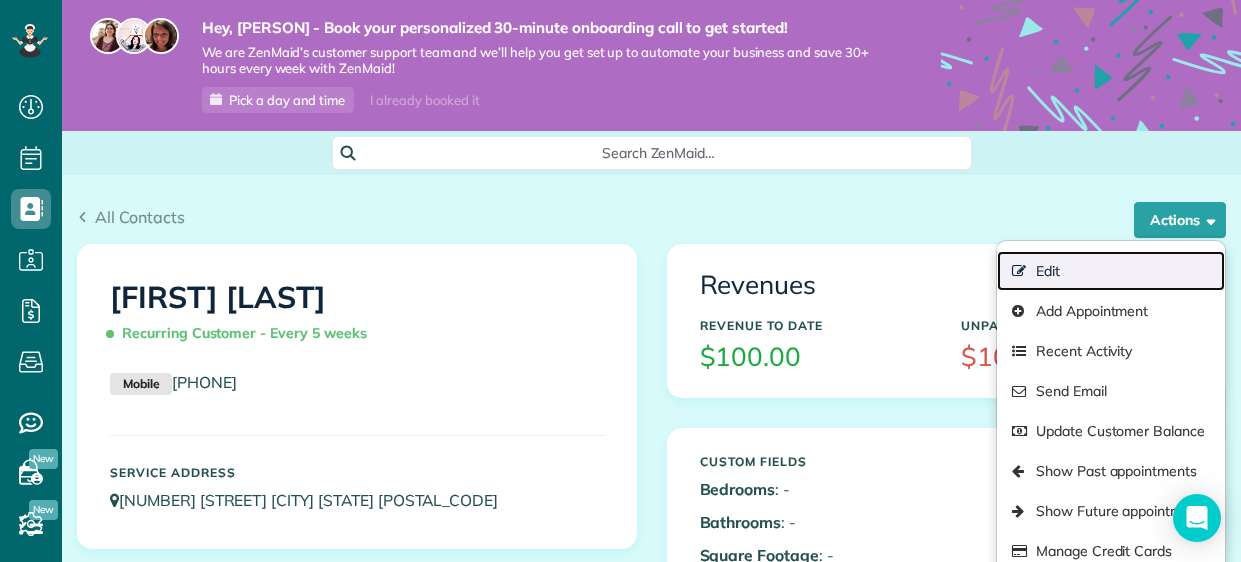 click on "Edit" at bounding box center [1111, 271] 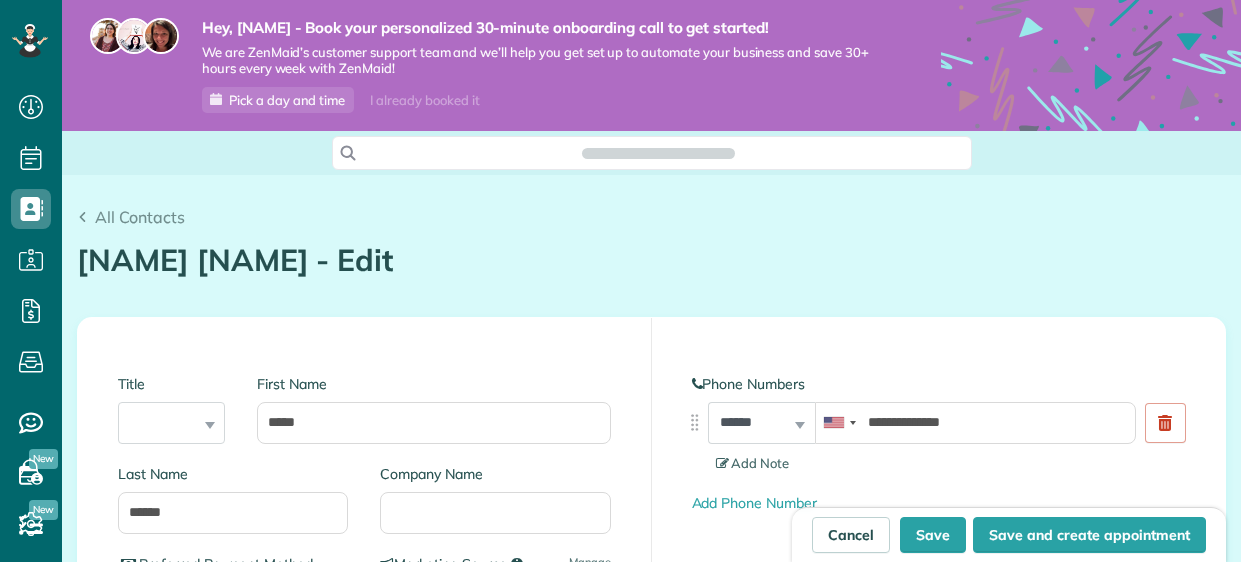 scroll, scrollTop: 0, scrollLeft: 0, axis: both 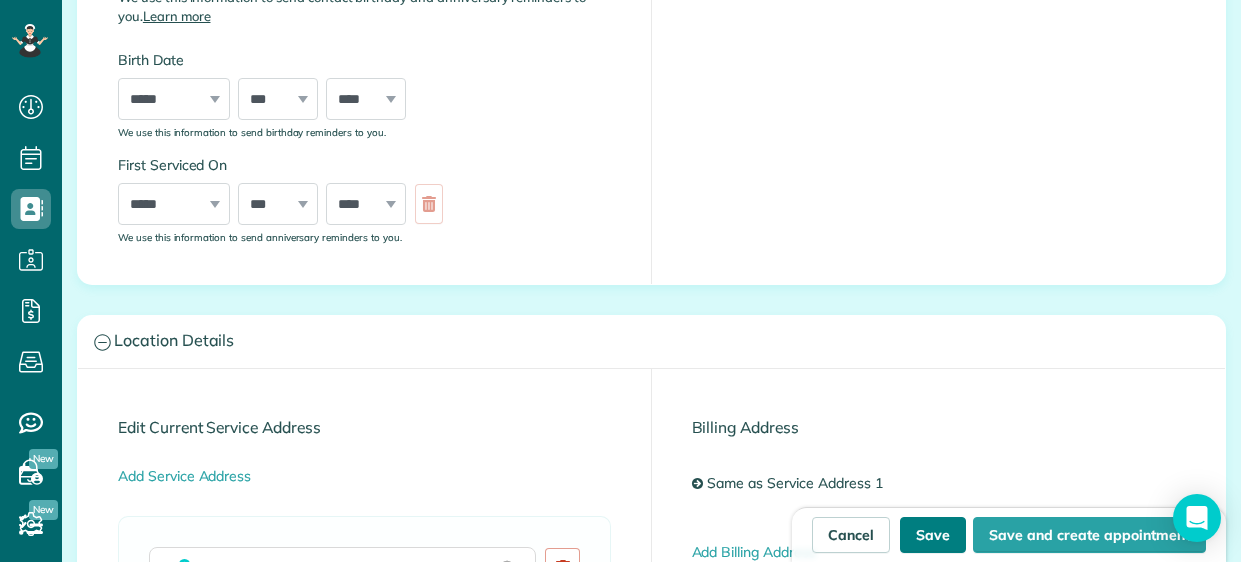 click on "Save" at bounding box center [933, 535] 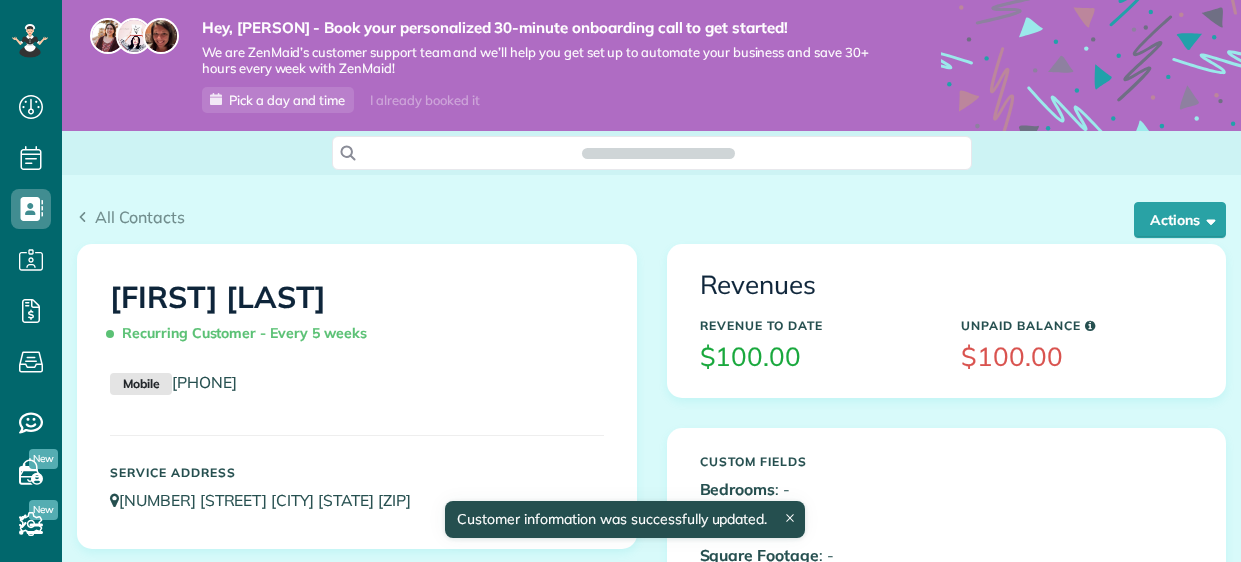 scroll, scrollTop: 0, scrollLeft: 0, axis: both 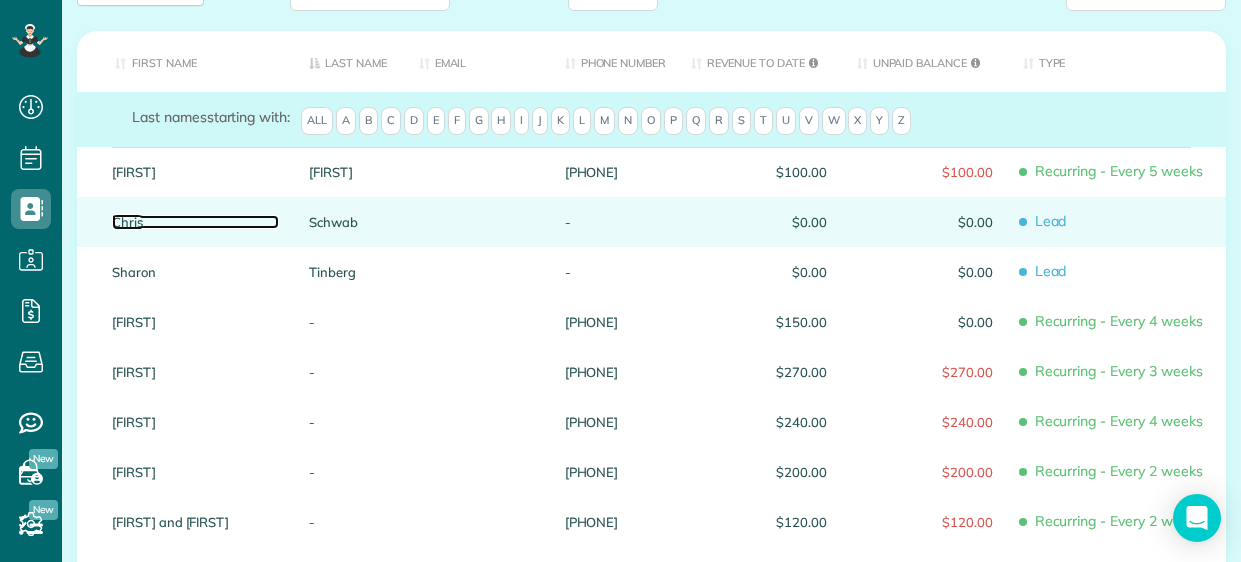 click on "Chris" at bounding box center (195, 222) 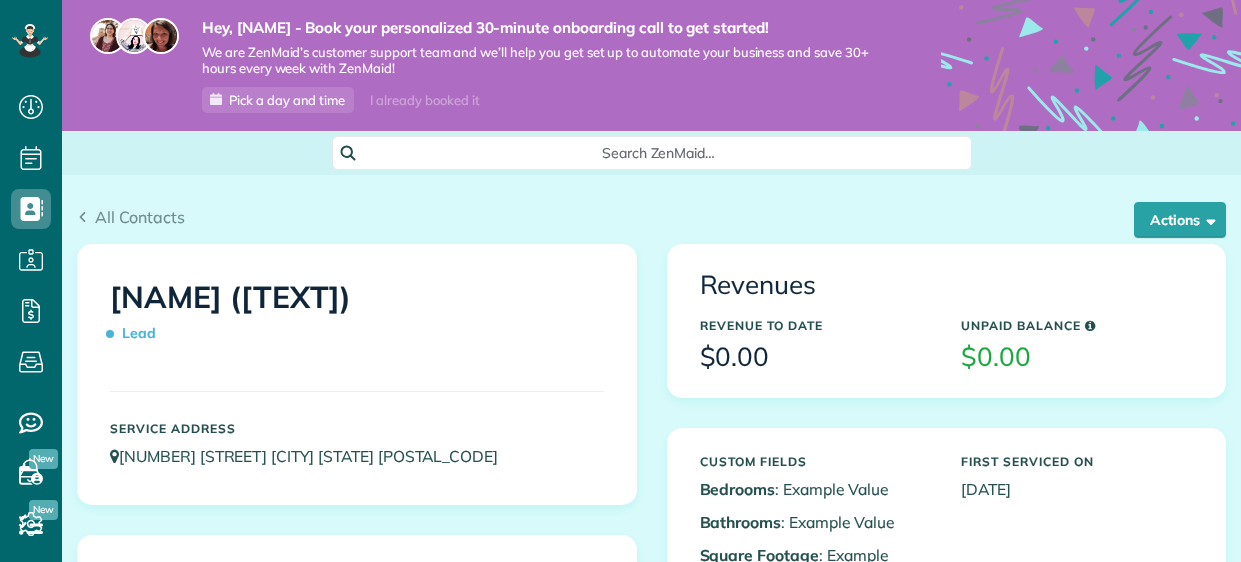 scroll, scrollTop: 0, scrollLeft: 0, axis: both 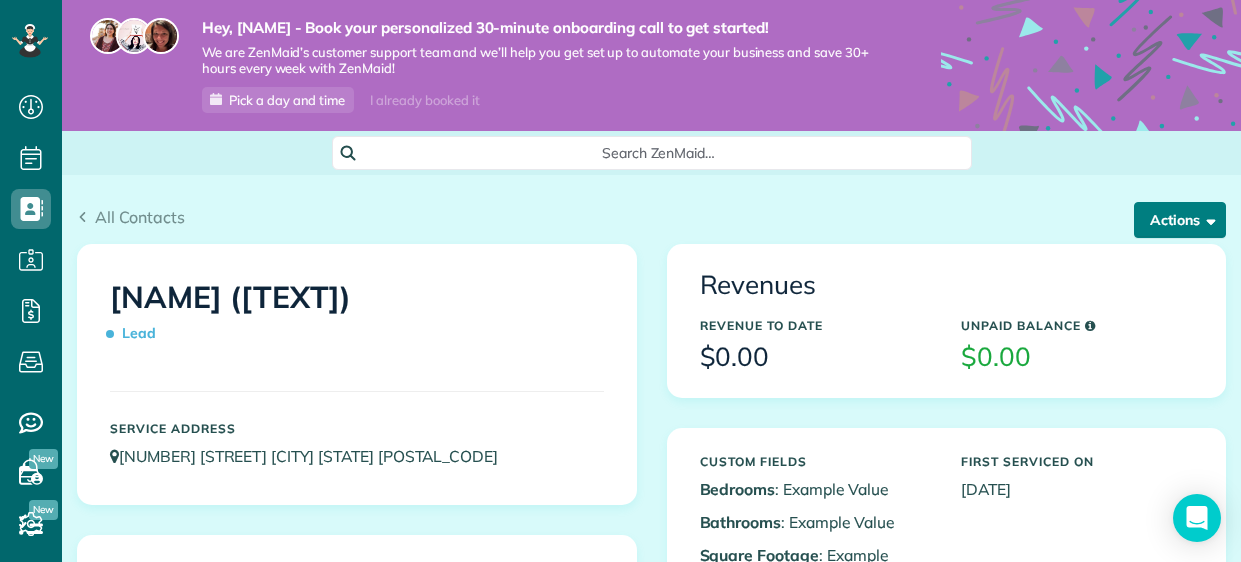 click on "Actions" at bounding box center (1180, 220) 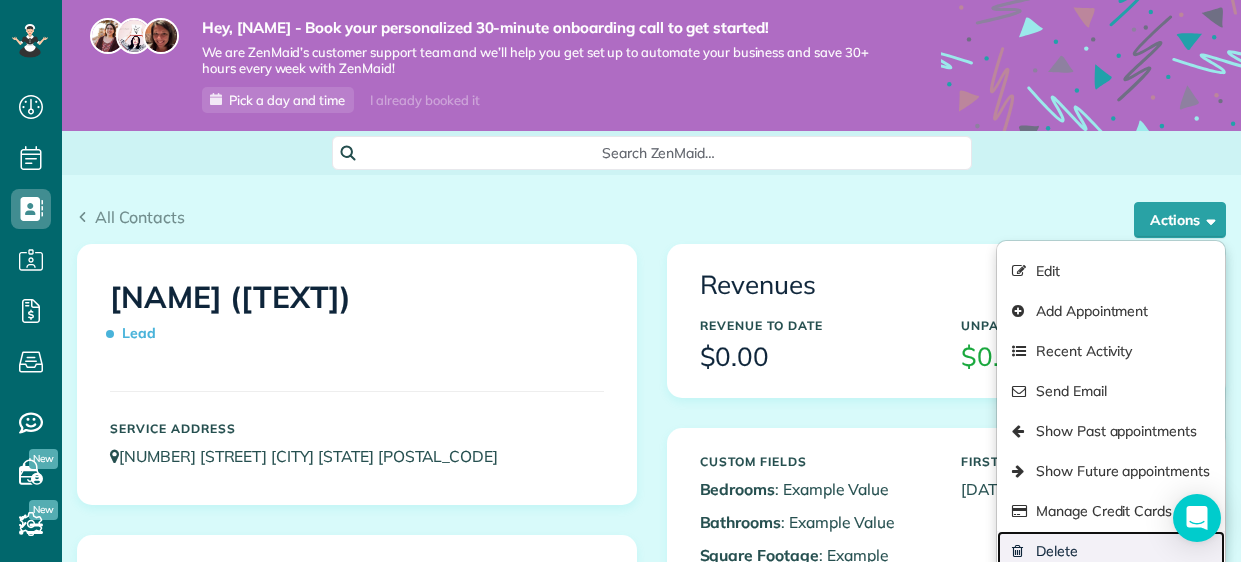 click on "Delete" at bounding box center (1111, 551) 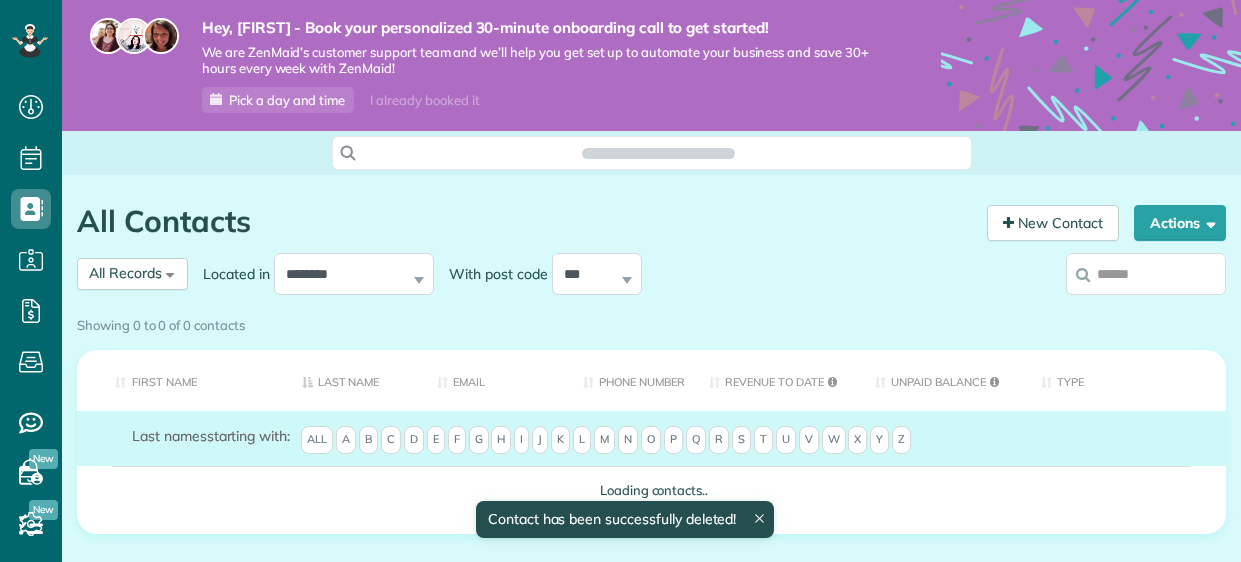 scroll, scrollTop: 0, scrollLeft: 0, axis: both 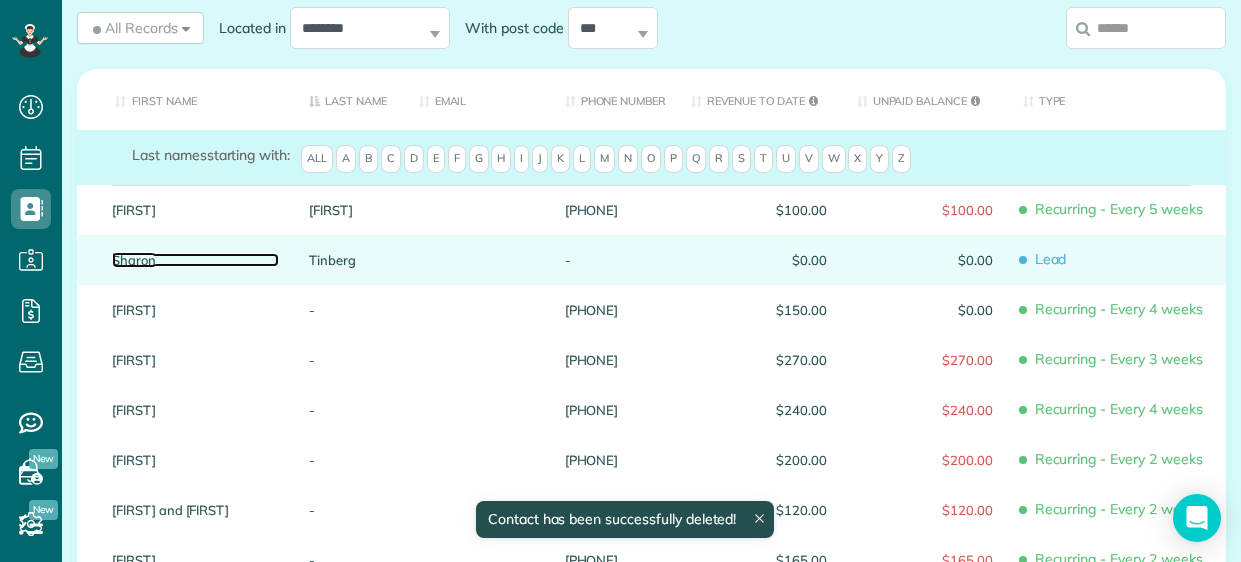click on "Sharon" at bounding box center (195, 260) 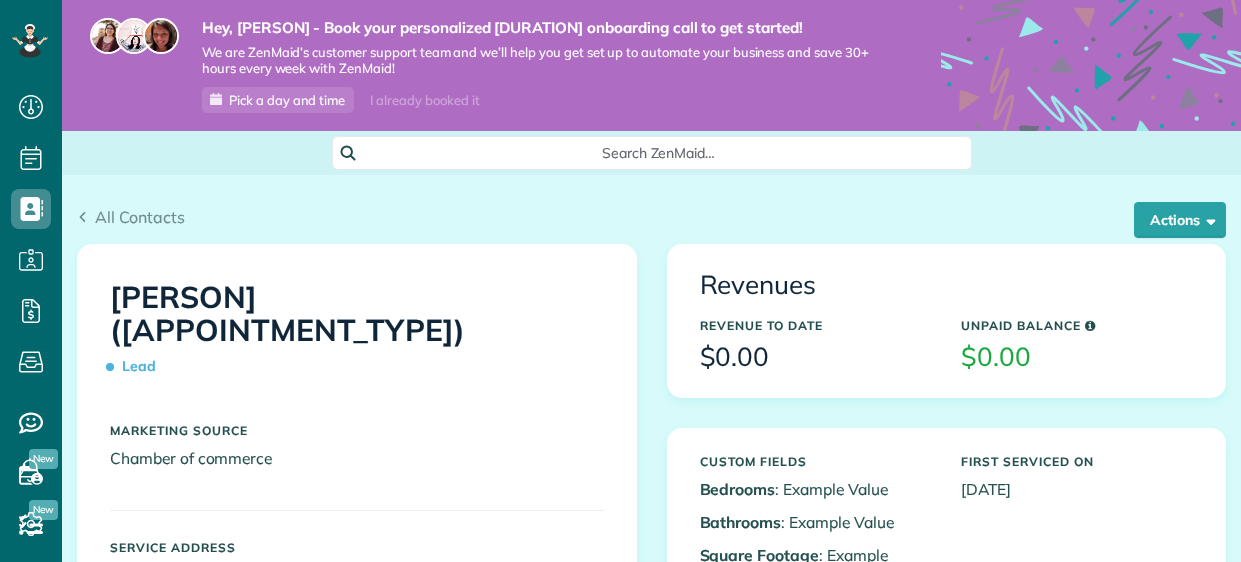 scroll, scrollTop: 0, scrollLeft: 0, axis: both 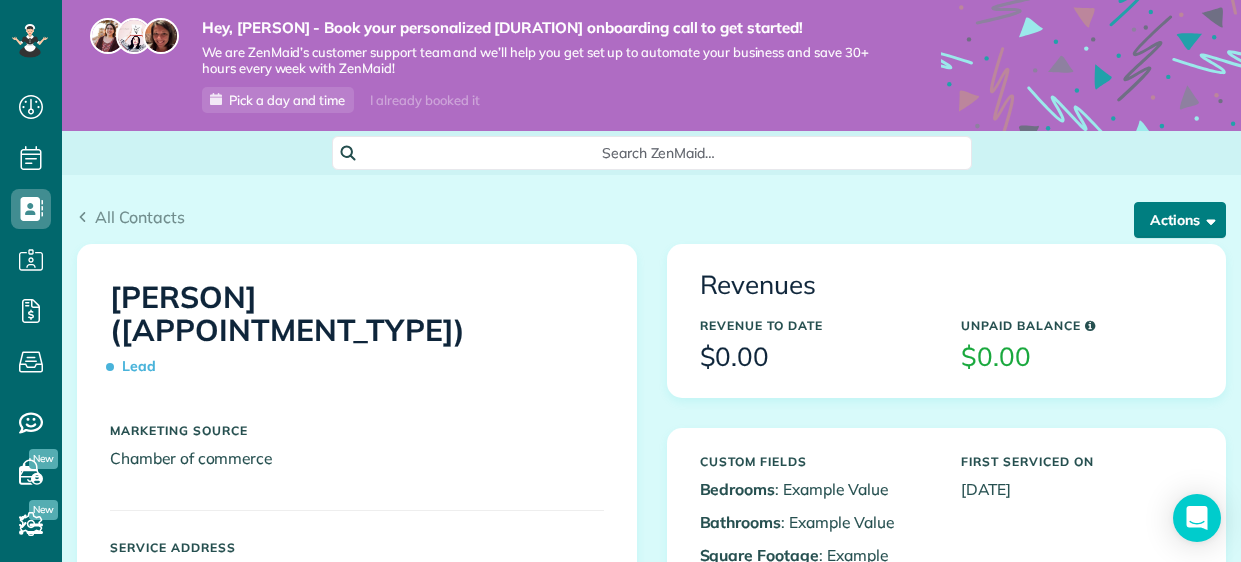 click on "Actions" at bounding box center [1180, 220] 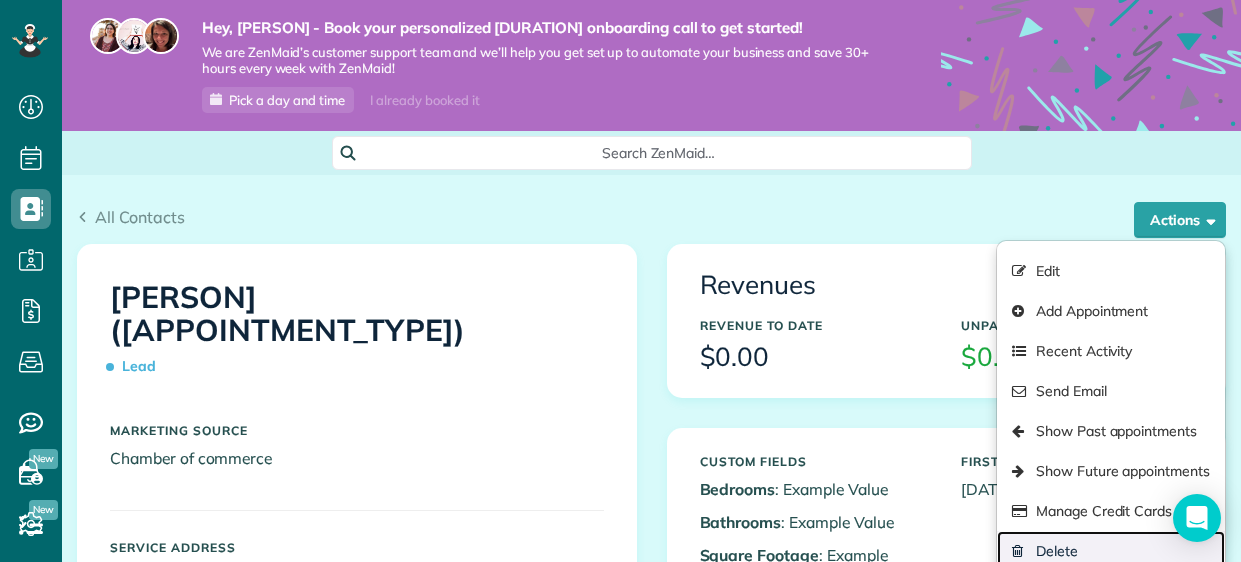 click on "Delete" at bounding box center (1111, 551) 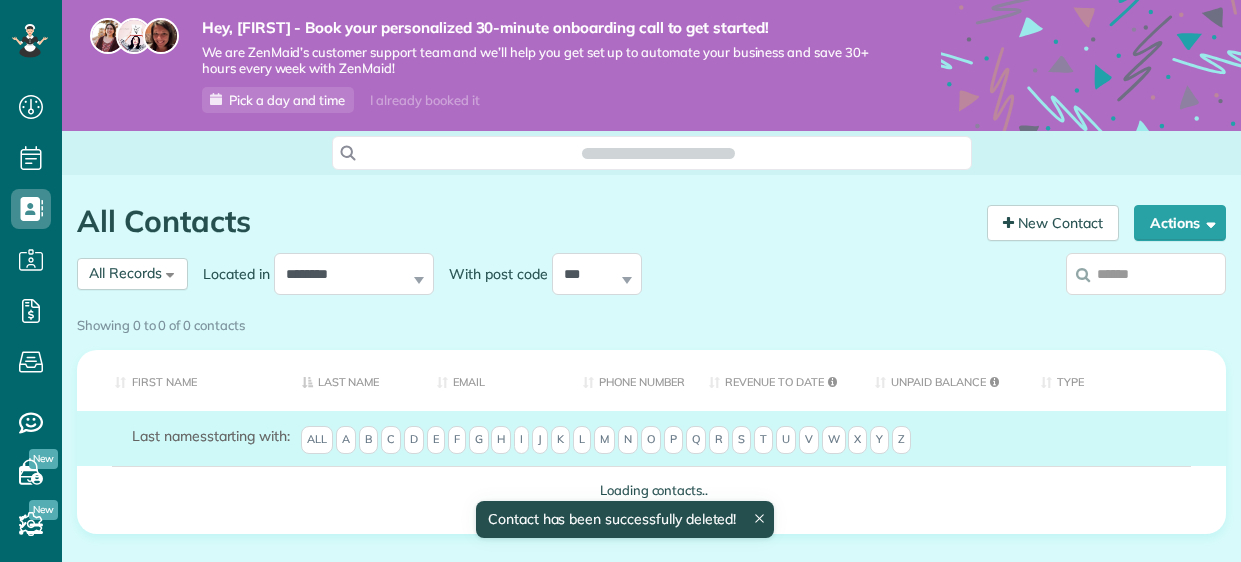 scroll, scrollTop: 0, scrollLeft: 0, axis: both 